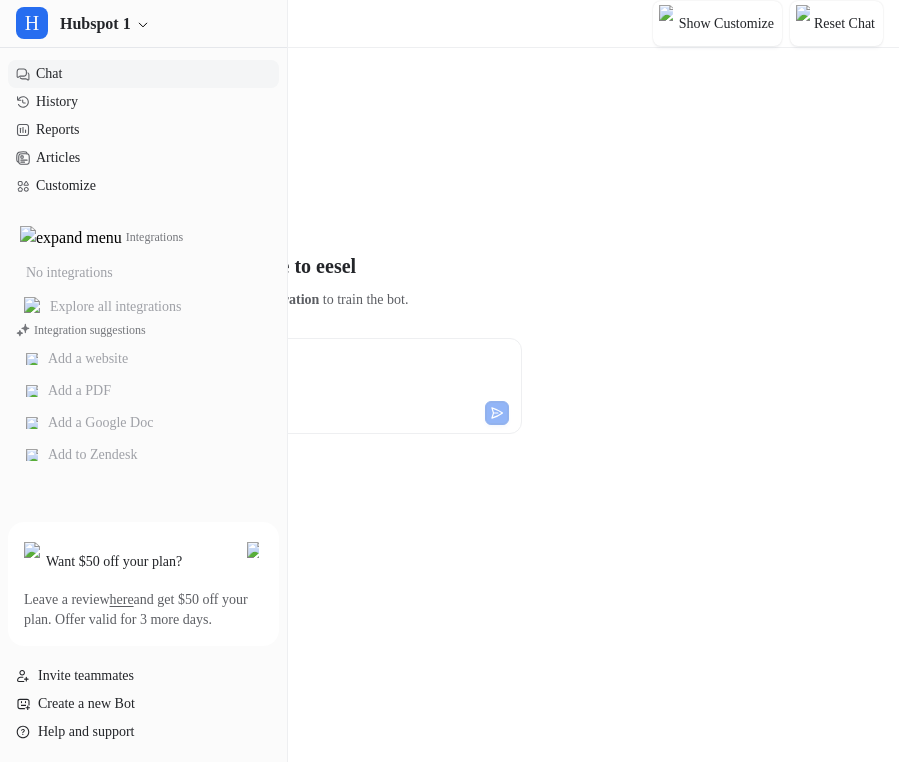 scroll, scrollTop: 0, scrollLeft: 0, axis: both 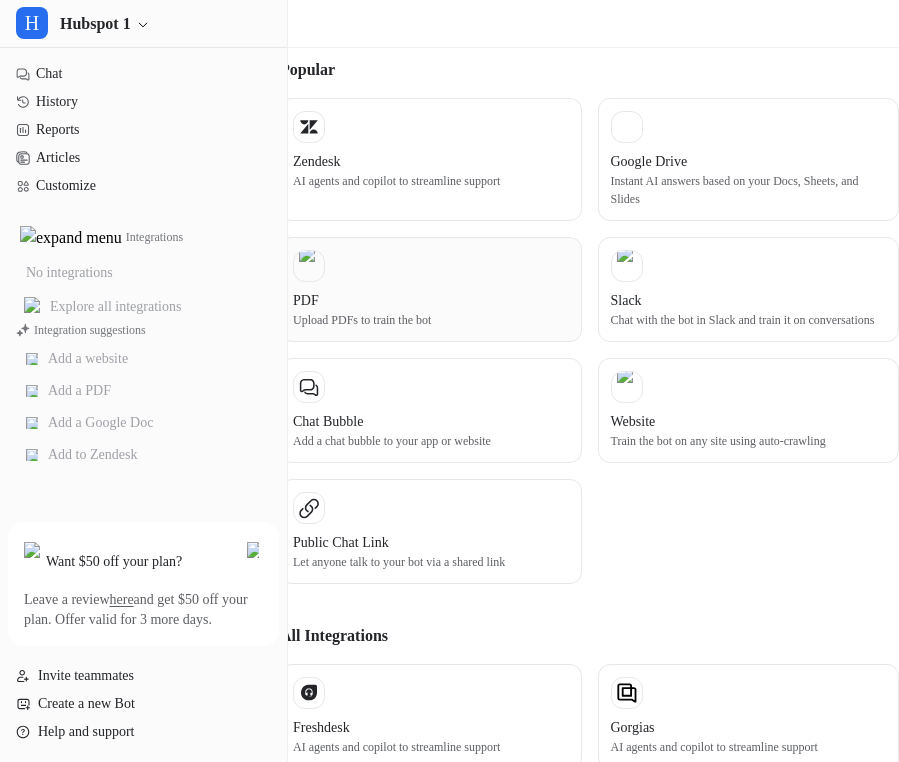 click on "Upload PDFs to train the bot" at bounding box center (431, 320) 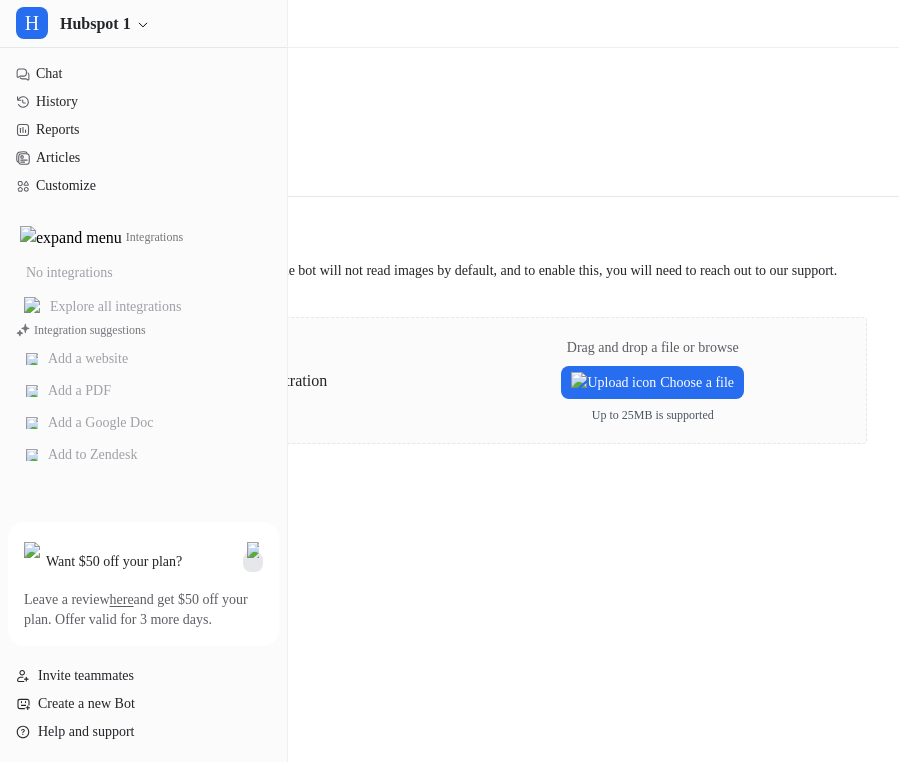 click at bounding box center (253, 562) 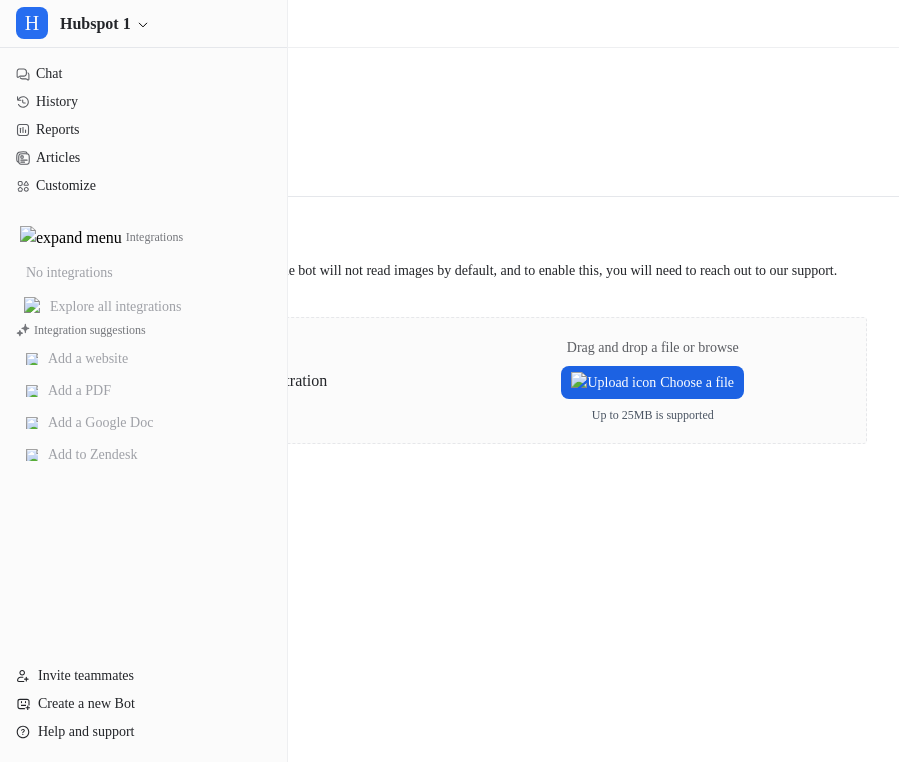 click on "Choose a file" at bounding box center (652, 382) 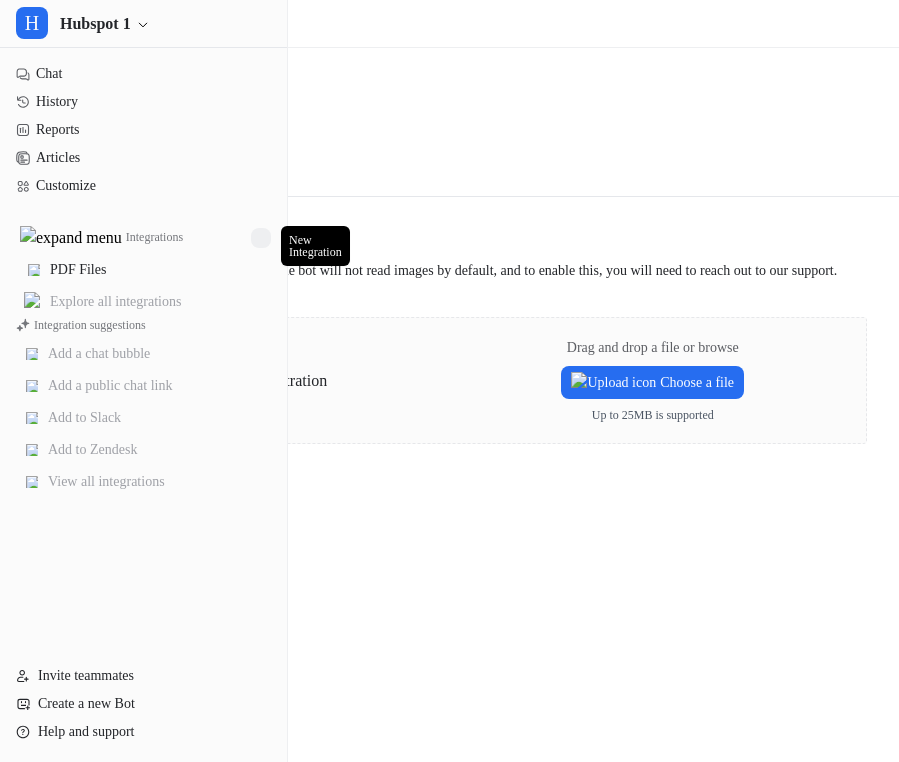 click at bounding box center [261, 238] 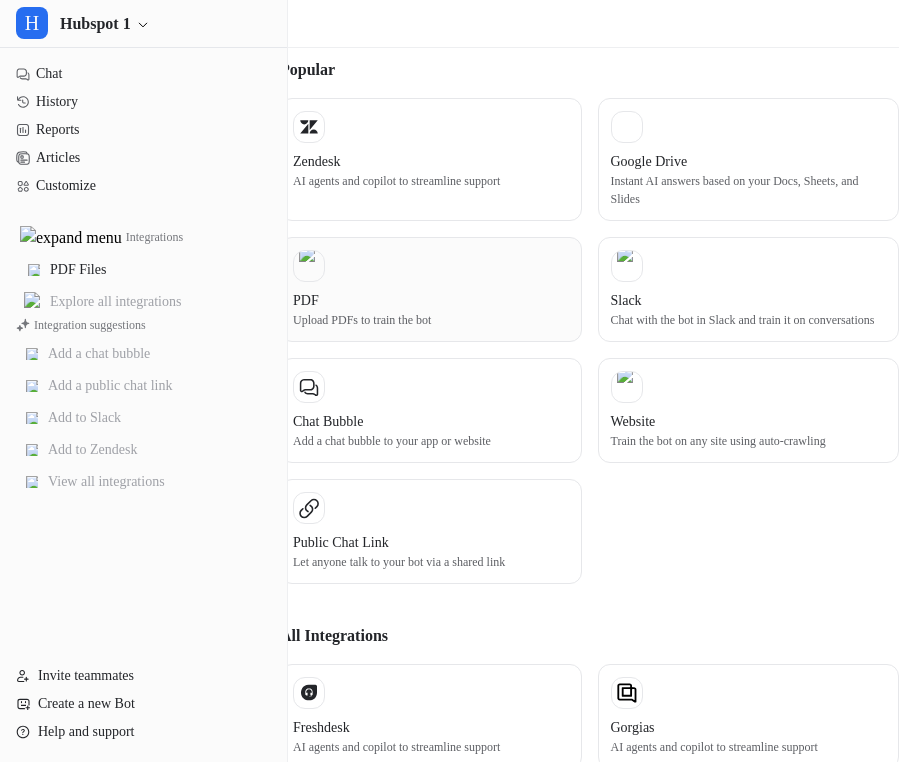 click on "Upload PDFs to train the bot" at bounding box center [431, 320] 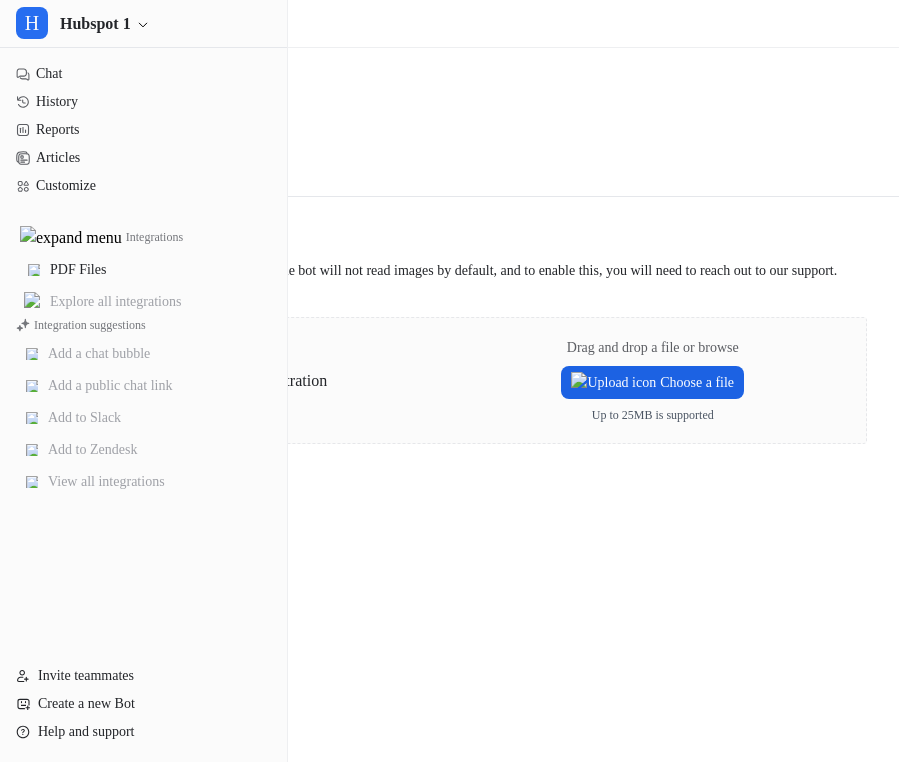 click on "Choose a file" at bounding box center (652, 382) 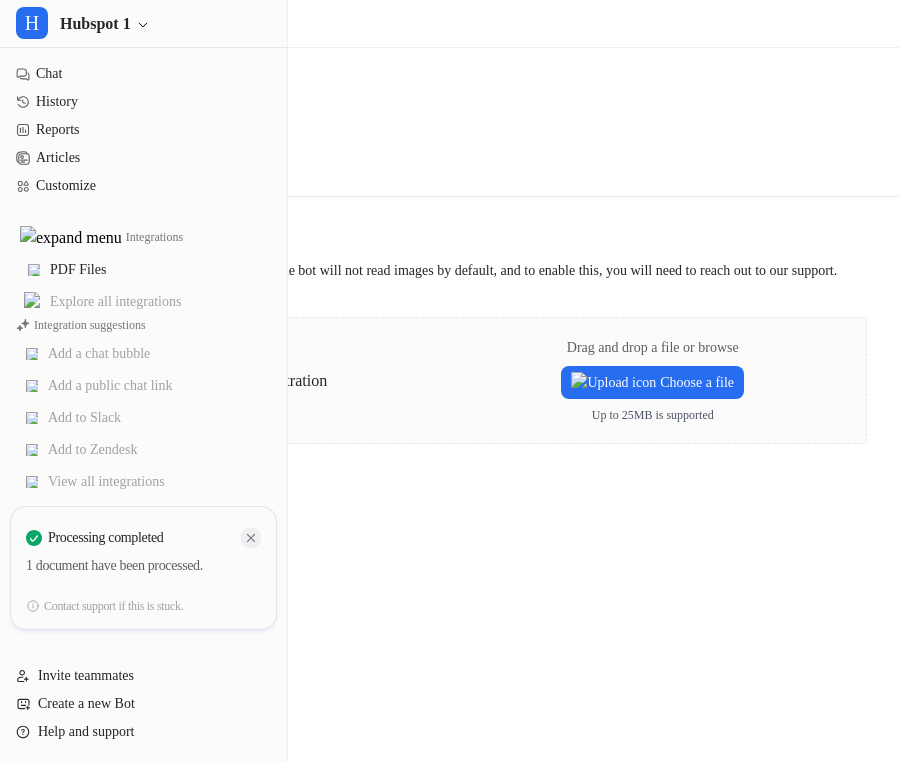 click 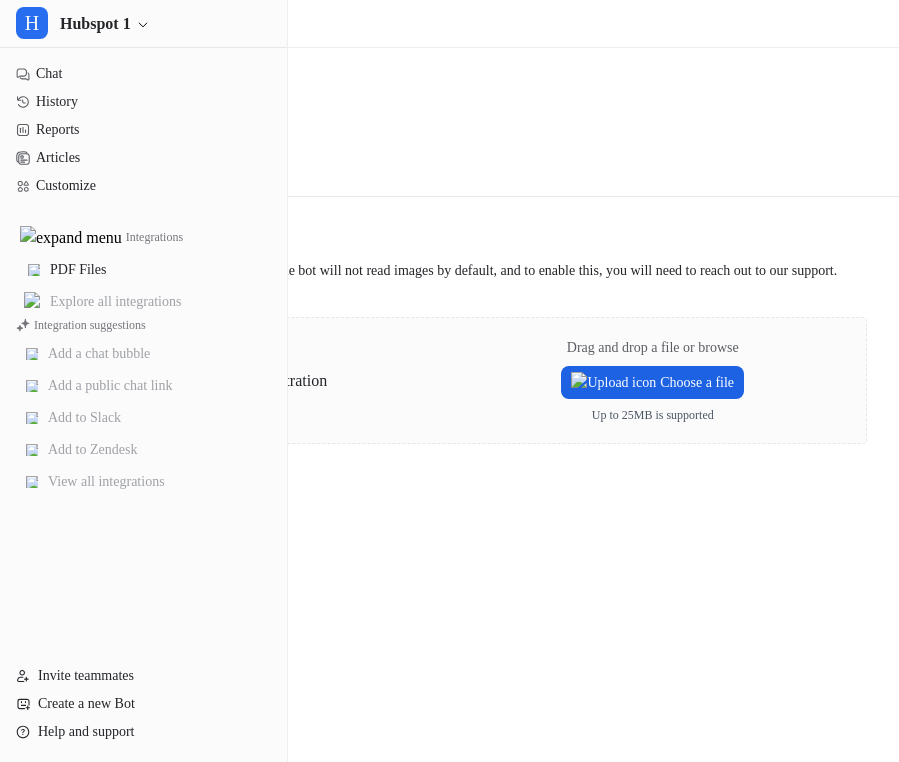 click on "Choose a file" at bounding box center [652, 382] 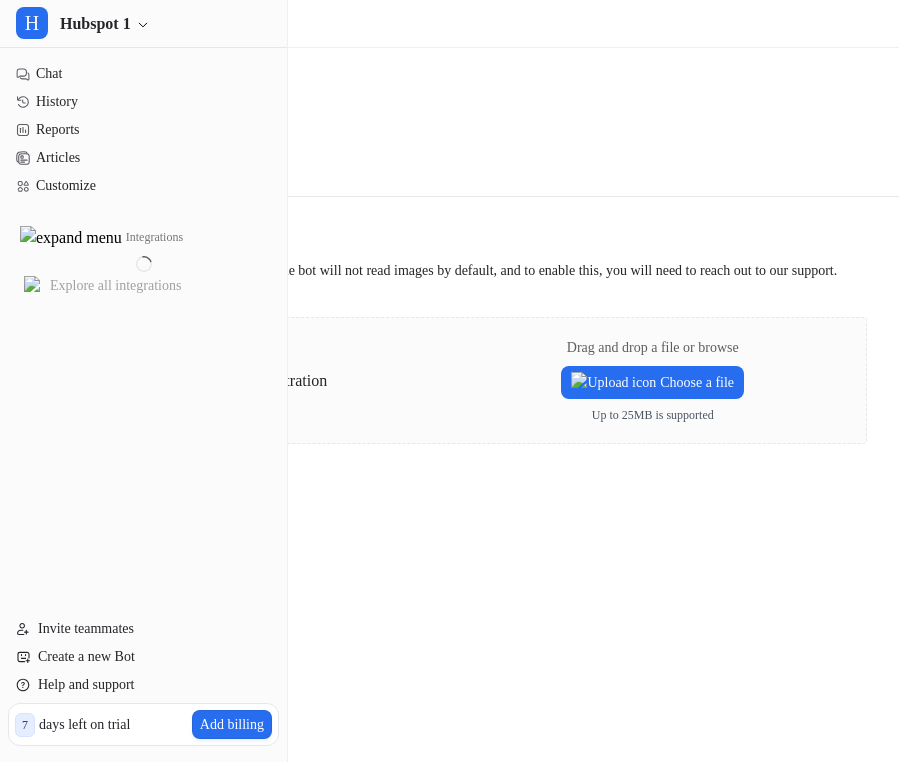 scroll, scrollTop: 0, scrollLeft: 0, axis: both 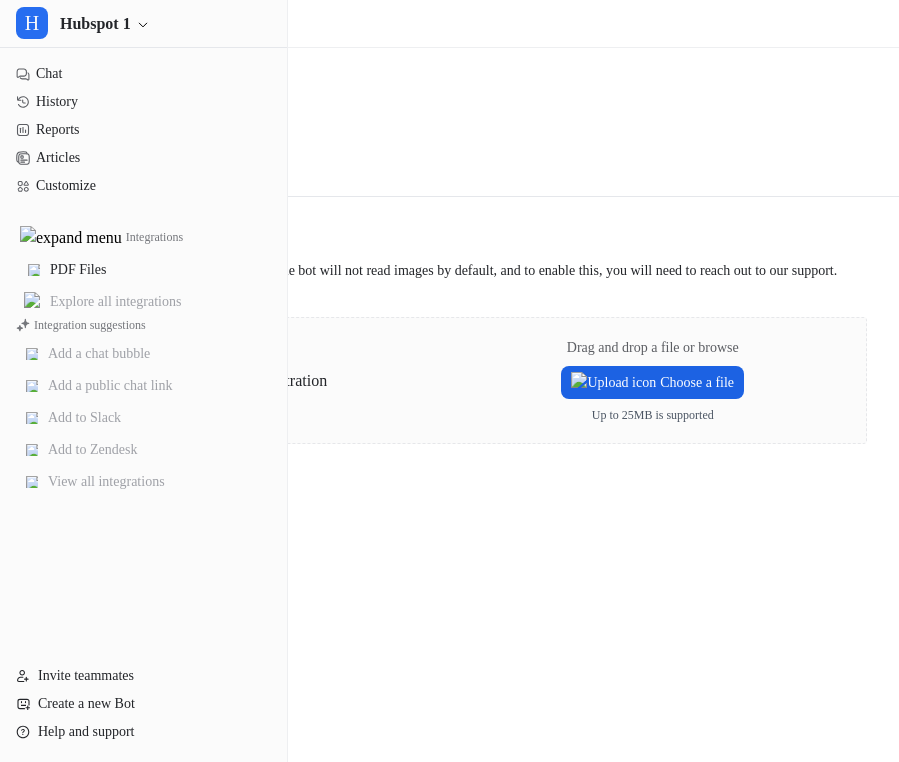 click on "Choose a file" at bounding box center [652, 382] 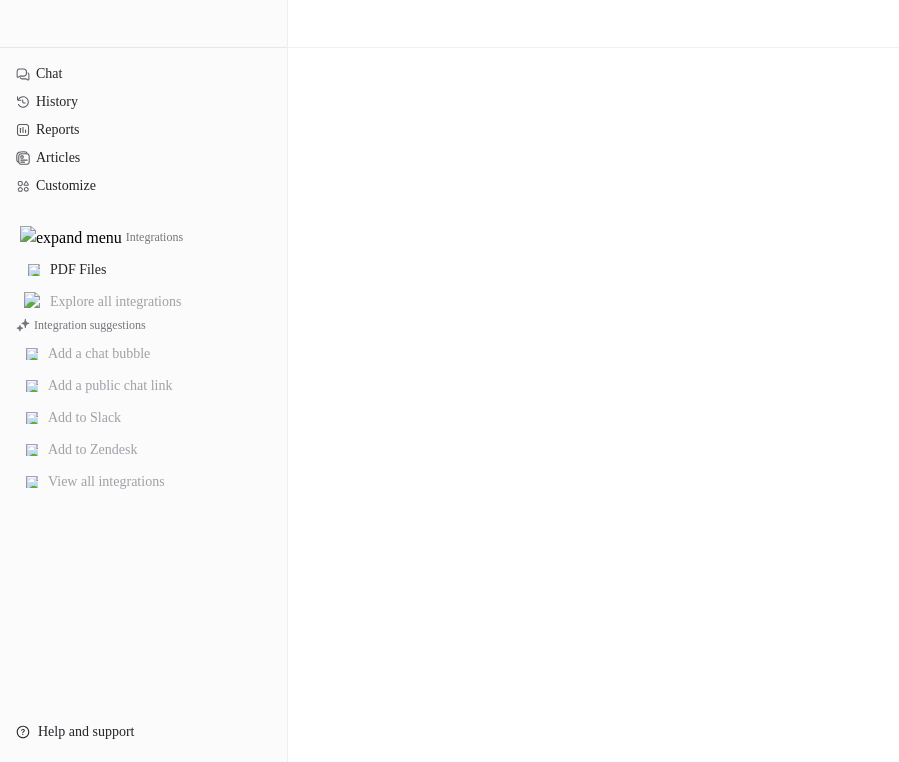 scroll, scrollTop: 0, scrollLeft: 0, axis: both 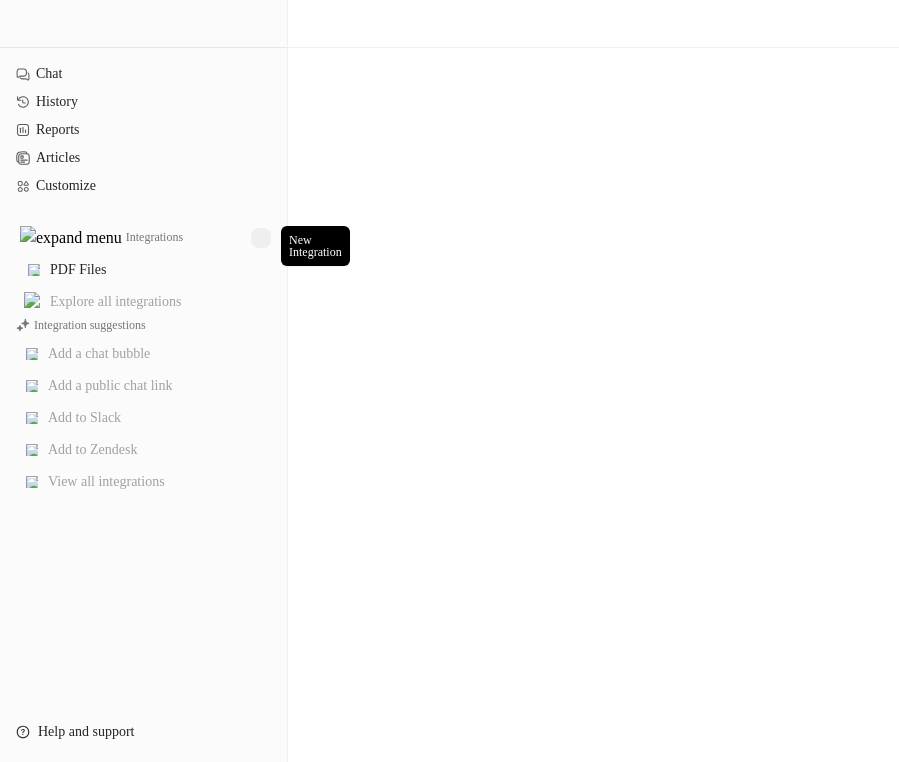 click at bounding box center [261, 238] 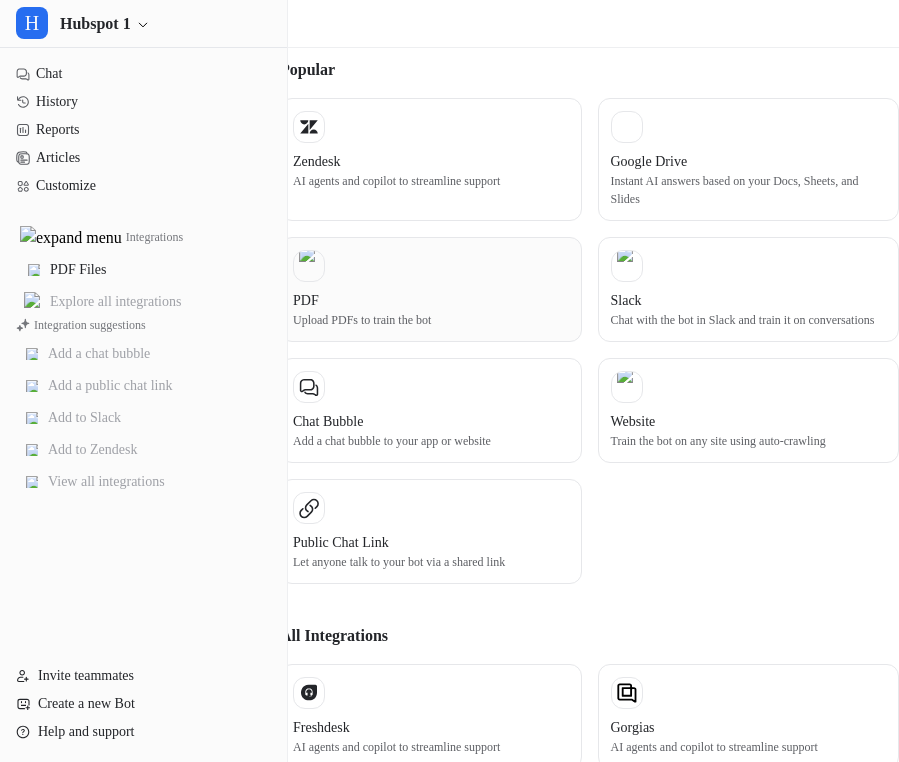 click on "Upload PDFs to train the bot" at bounding box center [431, 320] 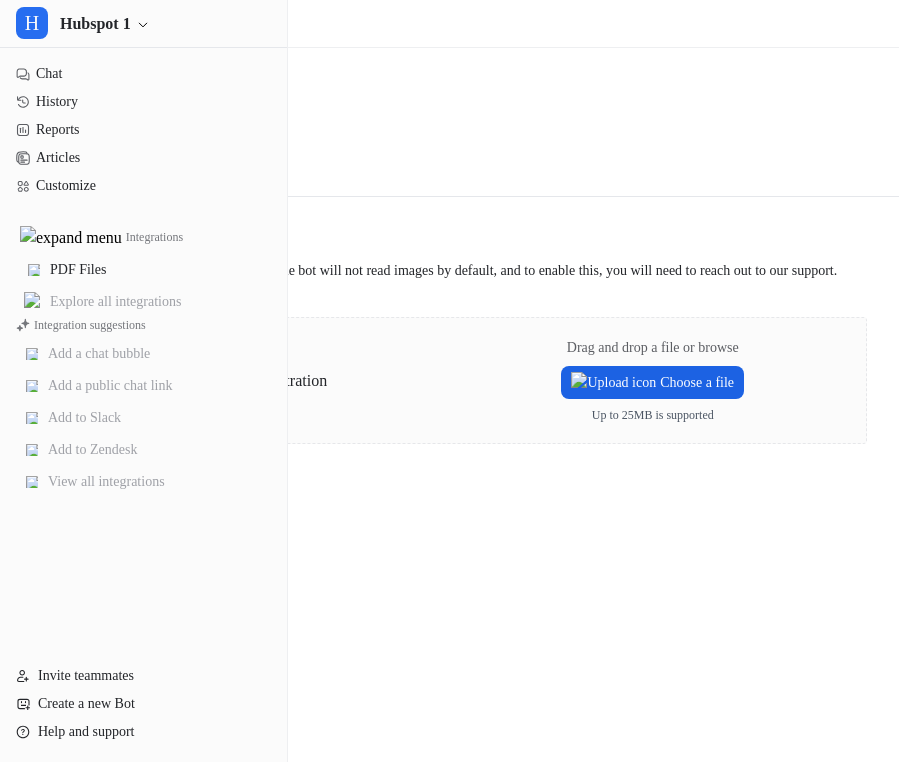 click on "Choose a file" at bounding box center (652, 382) 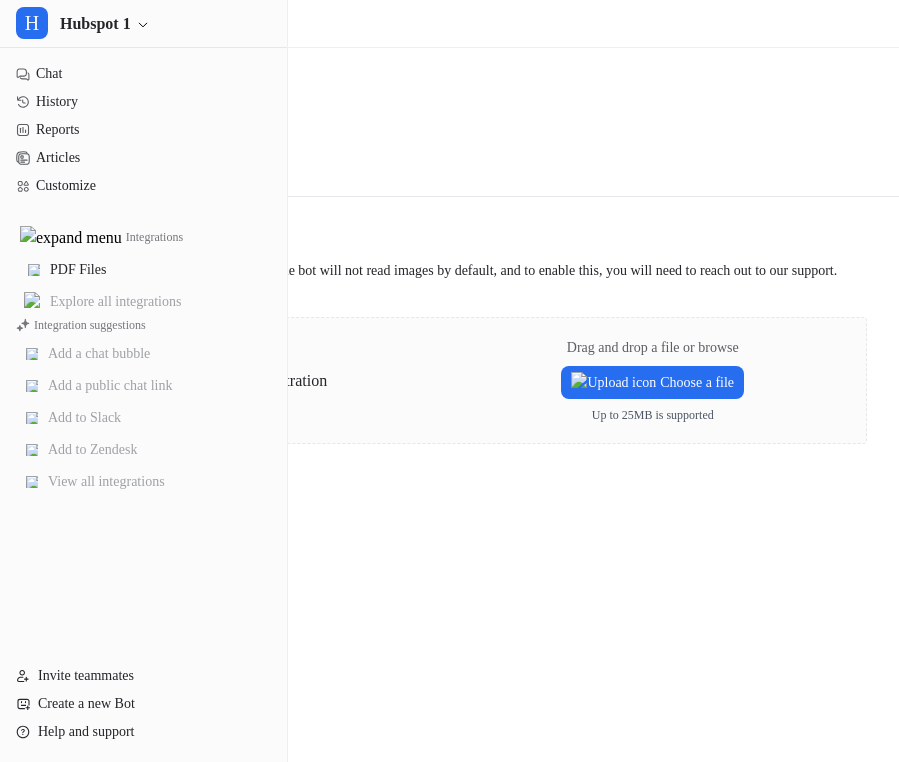 scroll, scrollTop: 0, scrollLeft: 0, axis: both 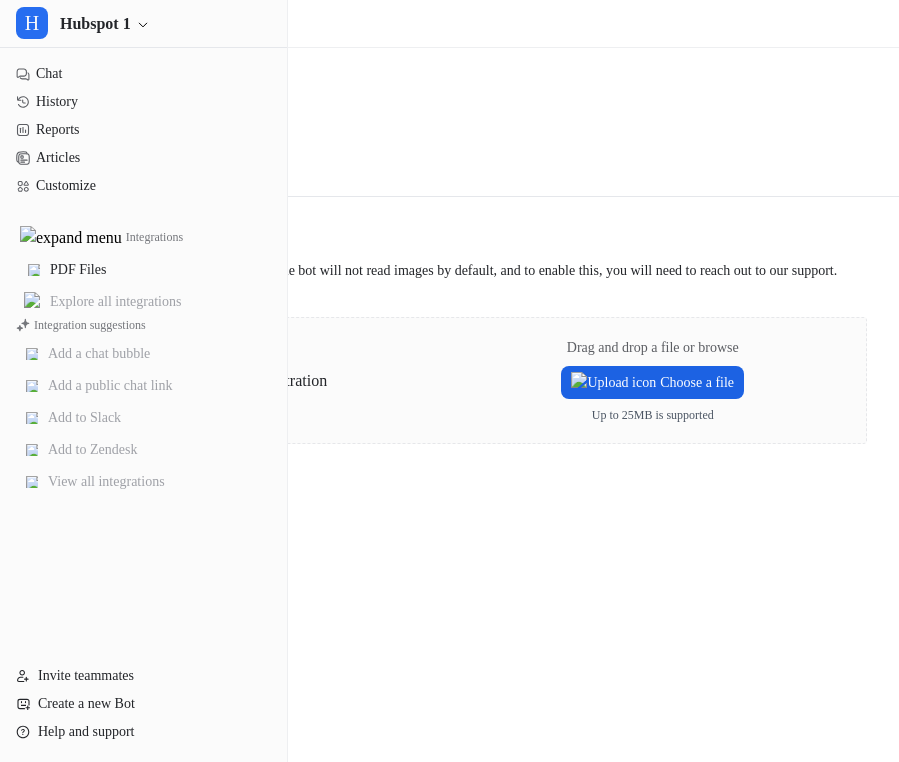 click at bounding box center [613, 382] 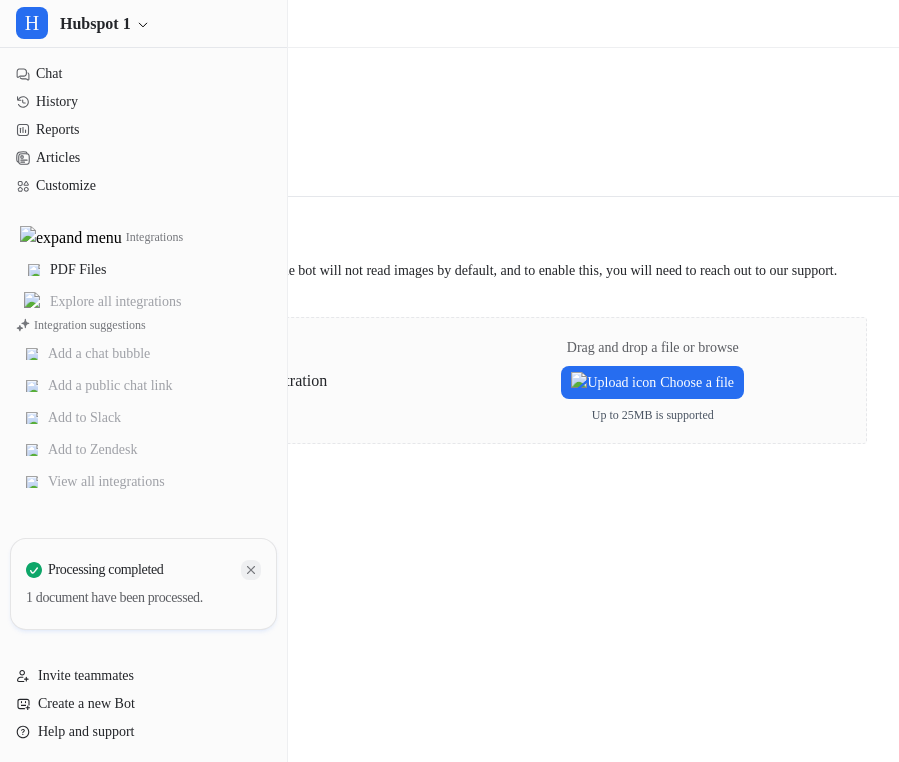 click 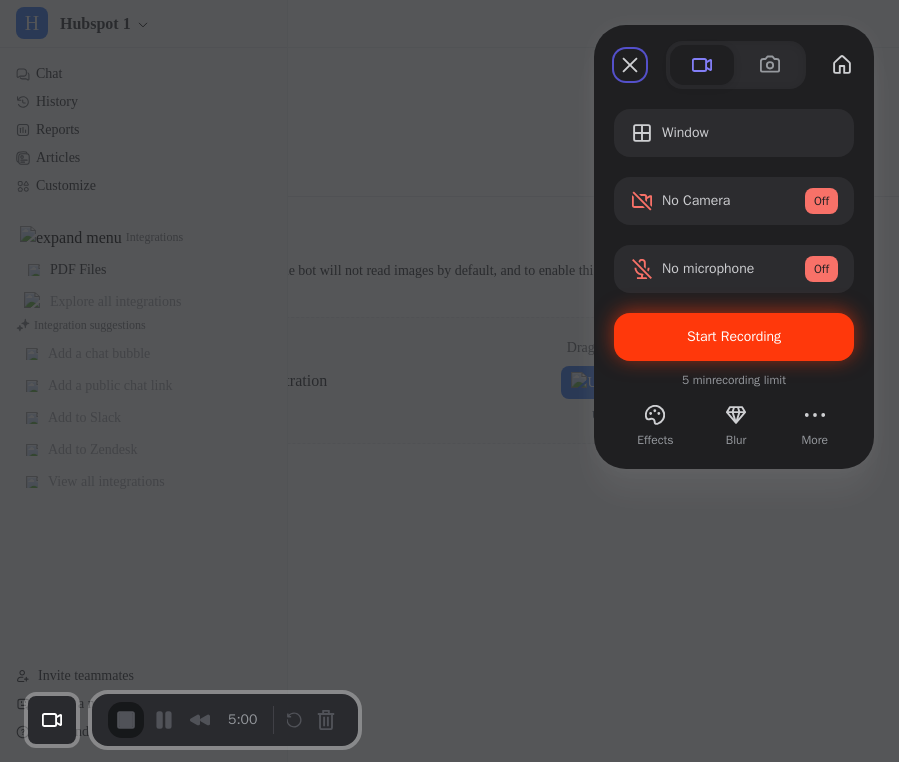 click on "Start Recording" at bounding box center (734, 336) 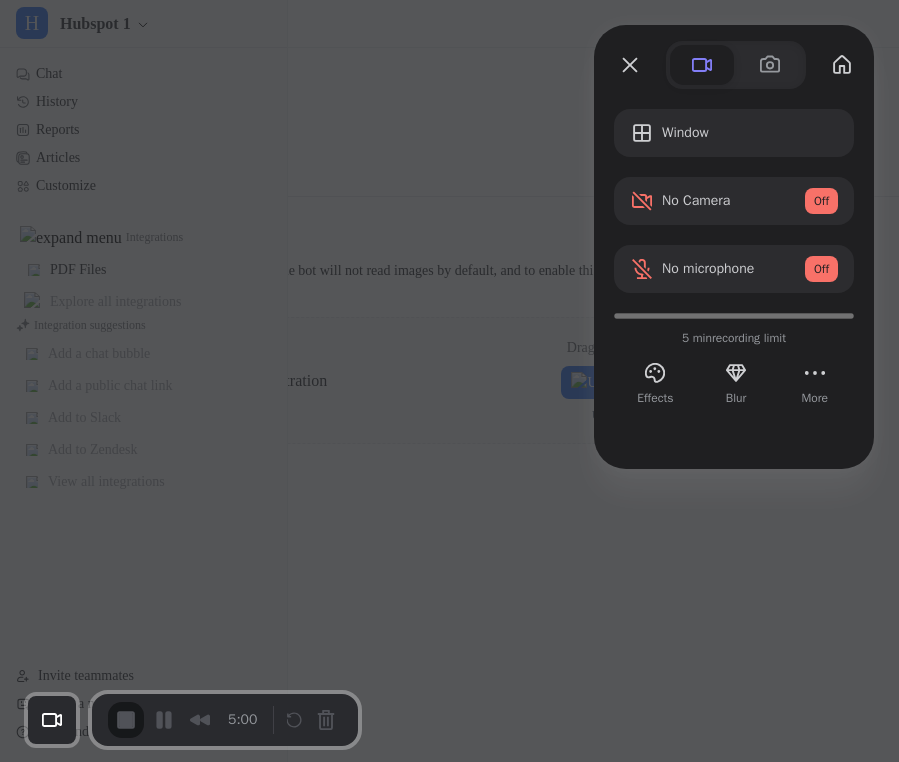 click on "Yes, proceed" at bounding box center [116, 1714] 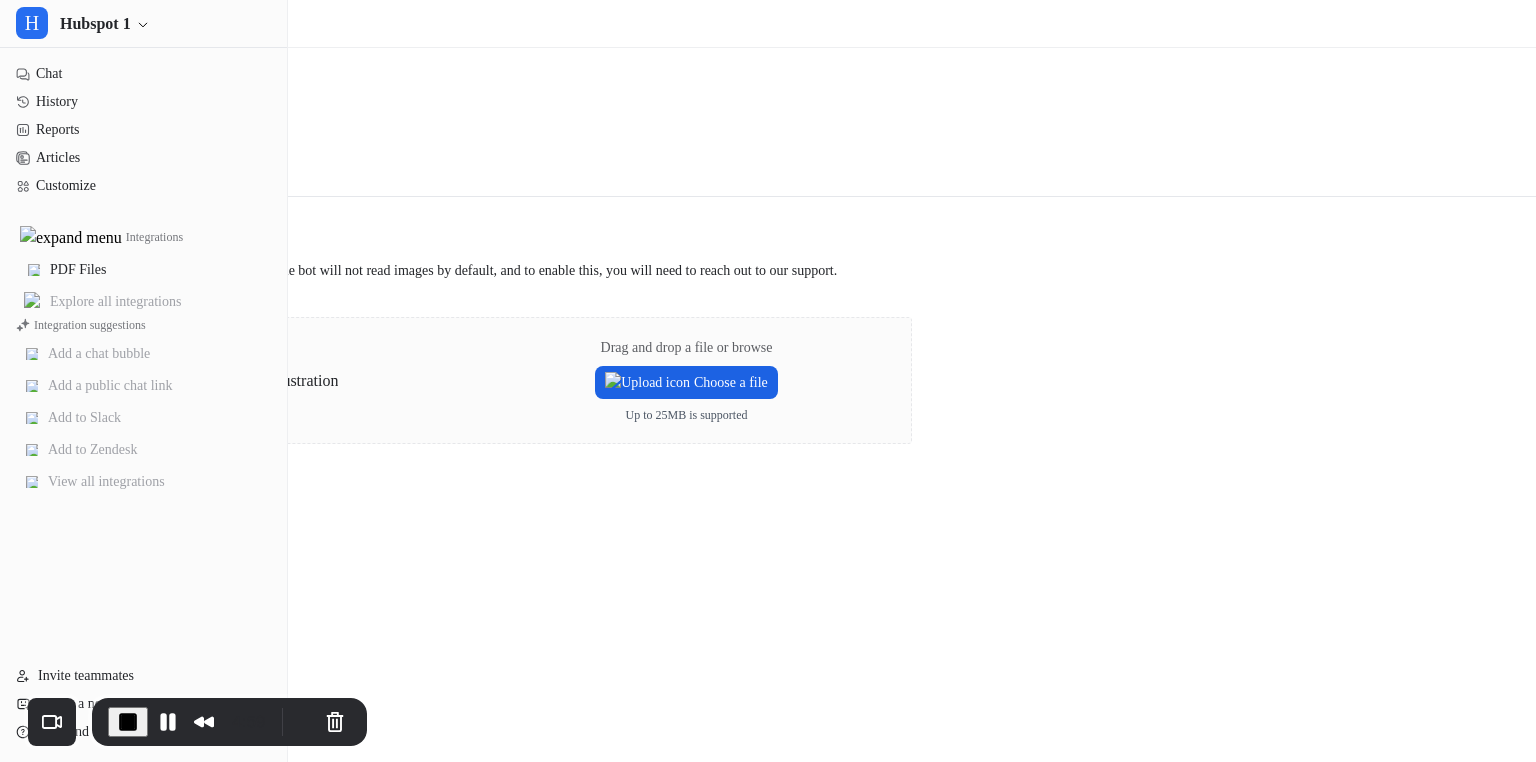 click on "Choose a file" at bounding box center [686, 382] 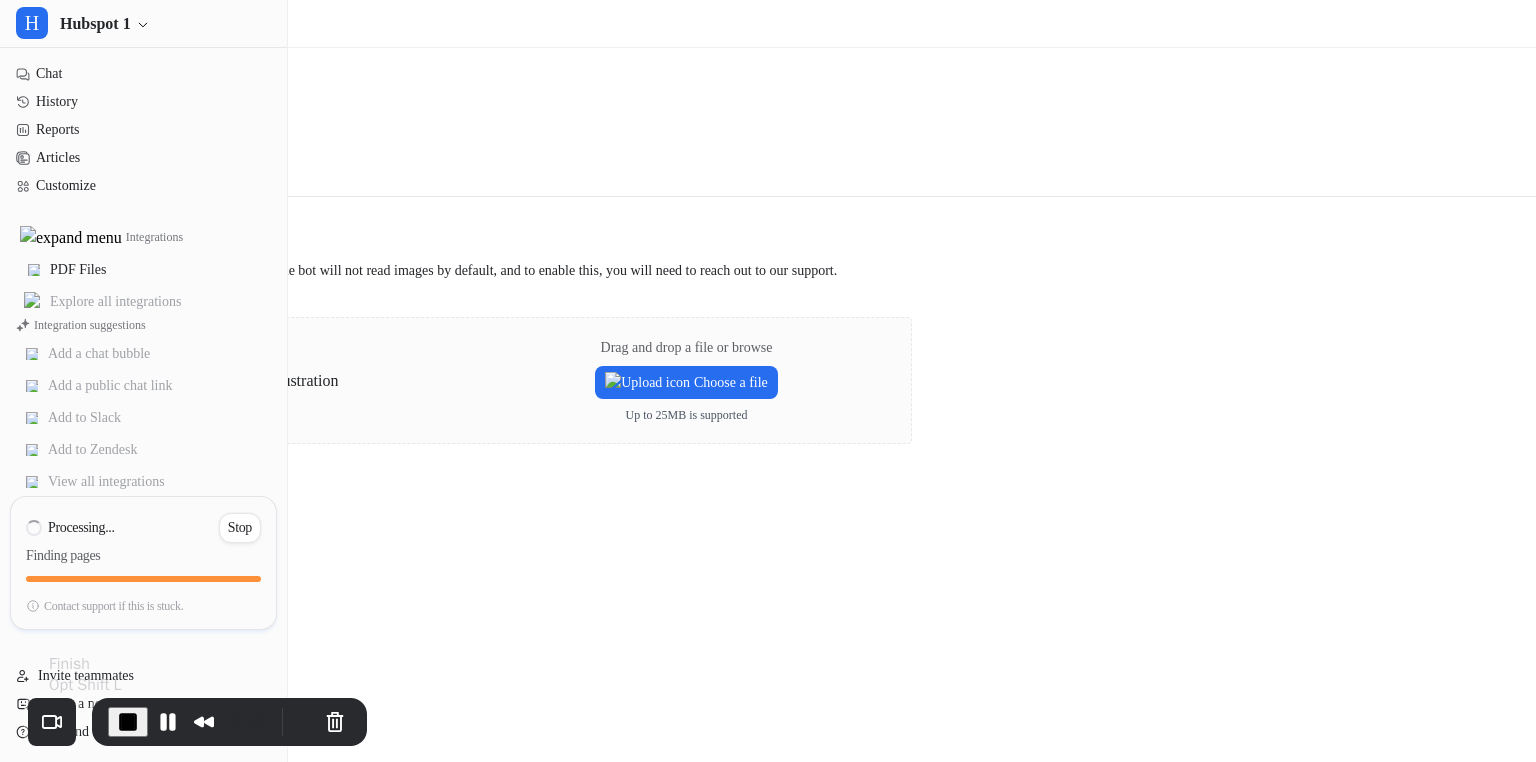 click at bounding box center [128, 722] 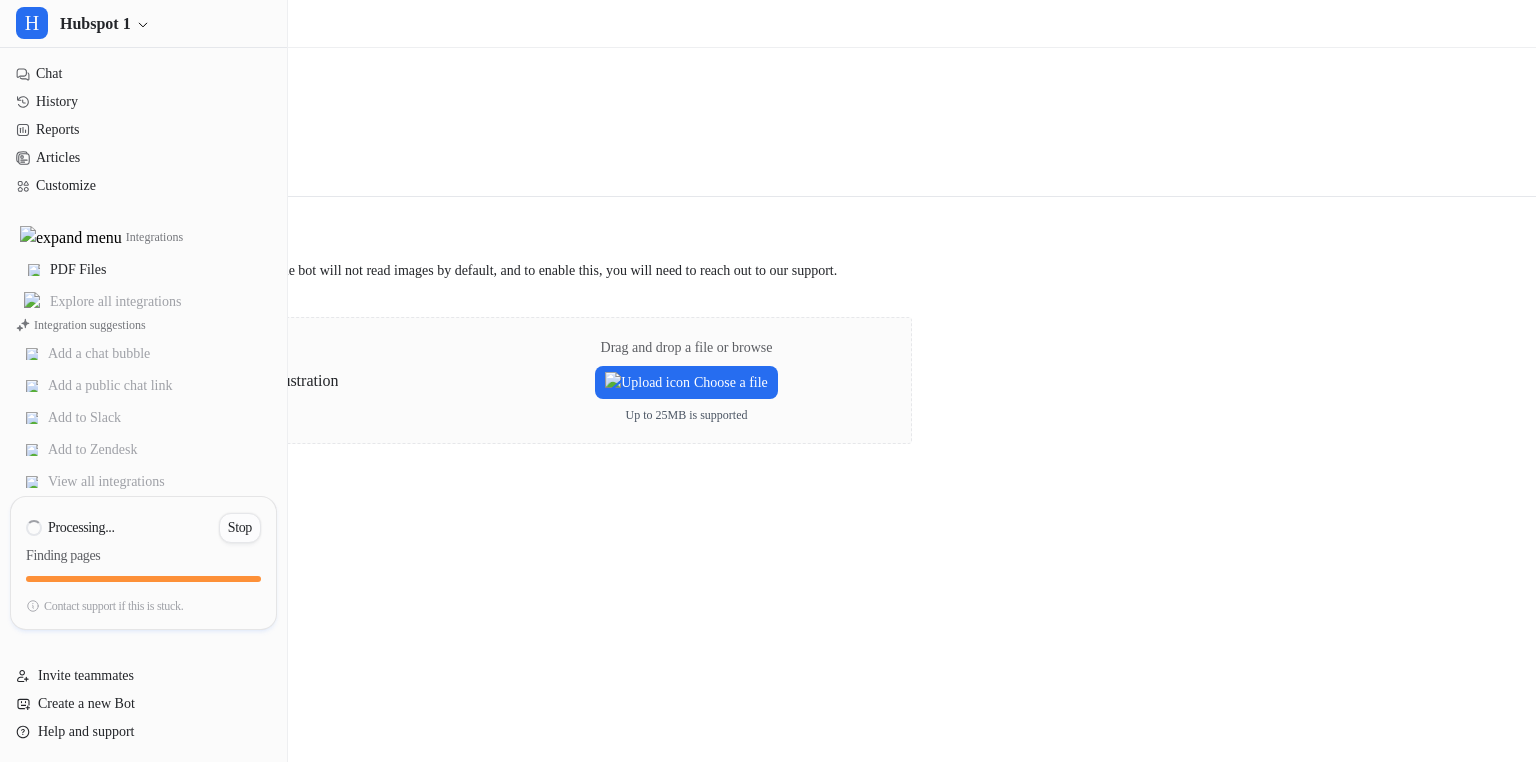 click on "Stop" at bounding box center (240, 528) 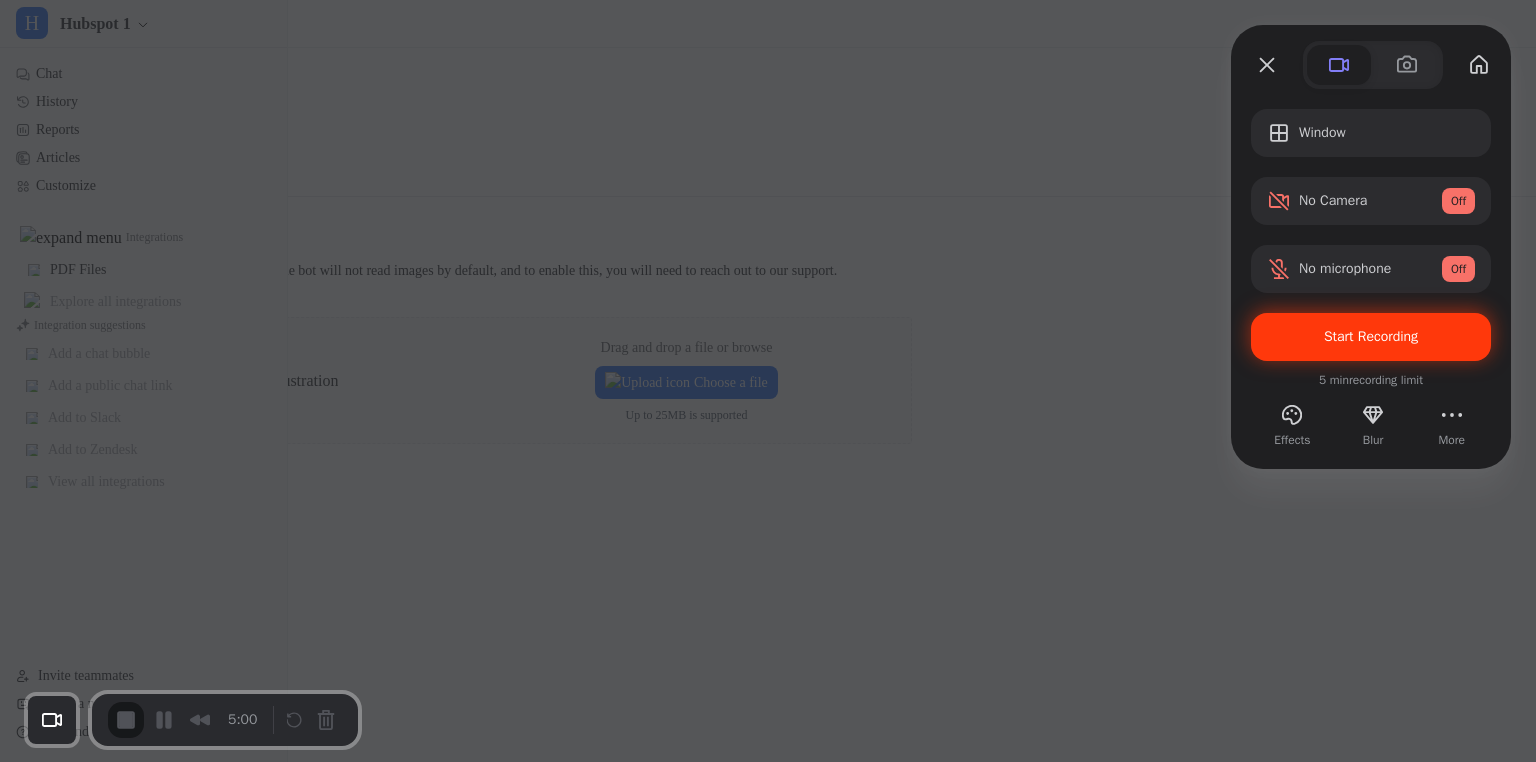 click on "Start Recording" at bounding box center (1371, 337) 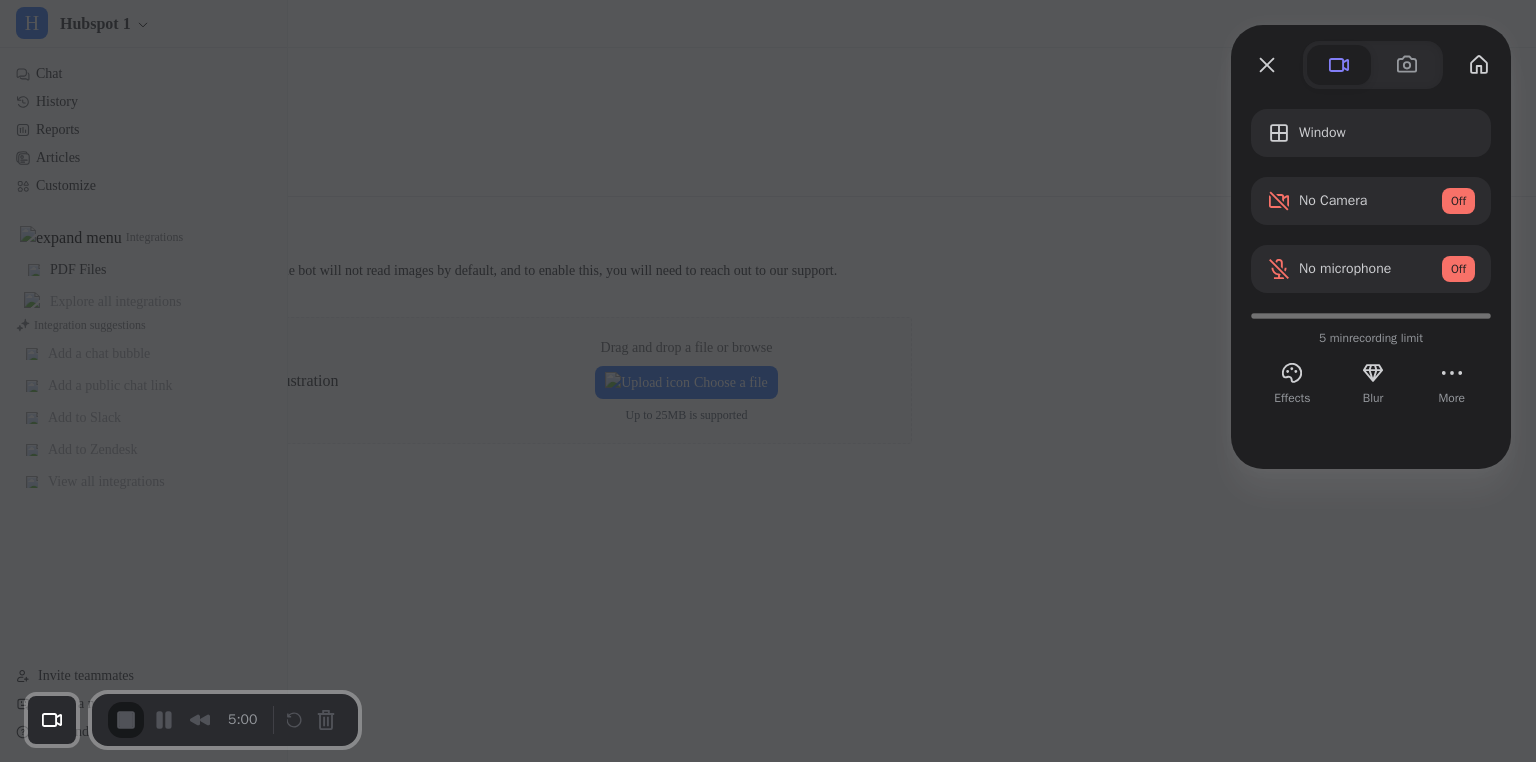 click on "Yes, proceed" at bounding box center [435, 1714] 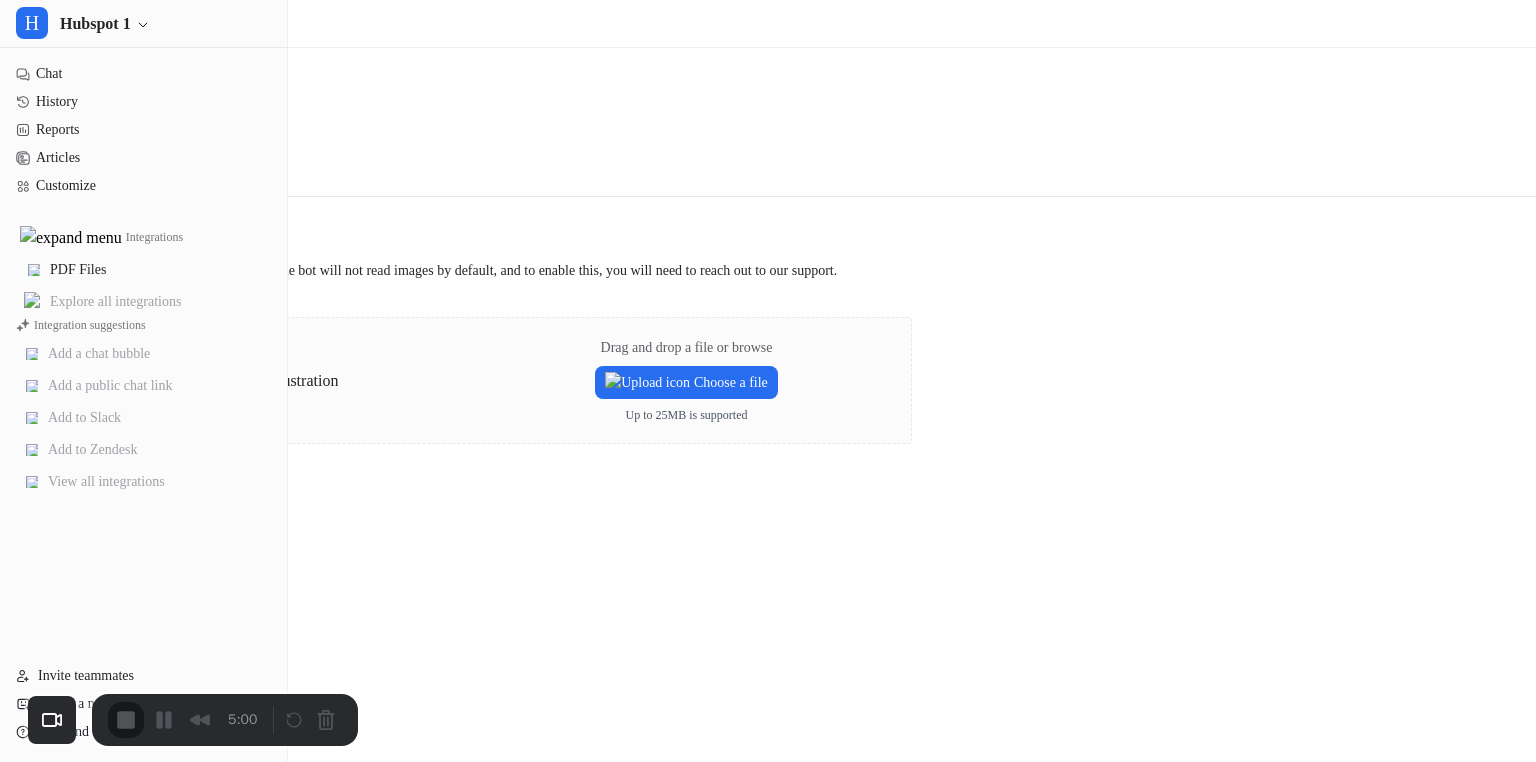 click on "Choose a file" at bounding box center (686, 382) 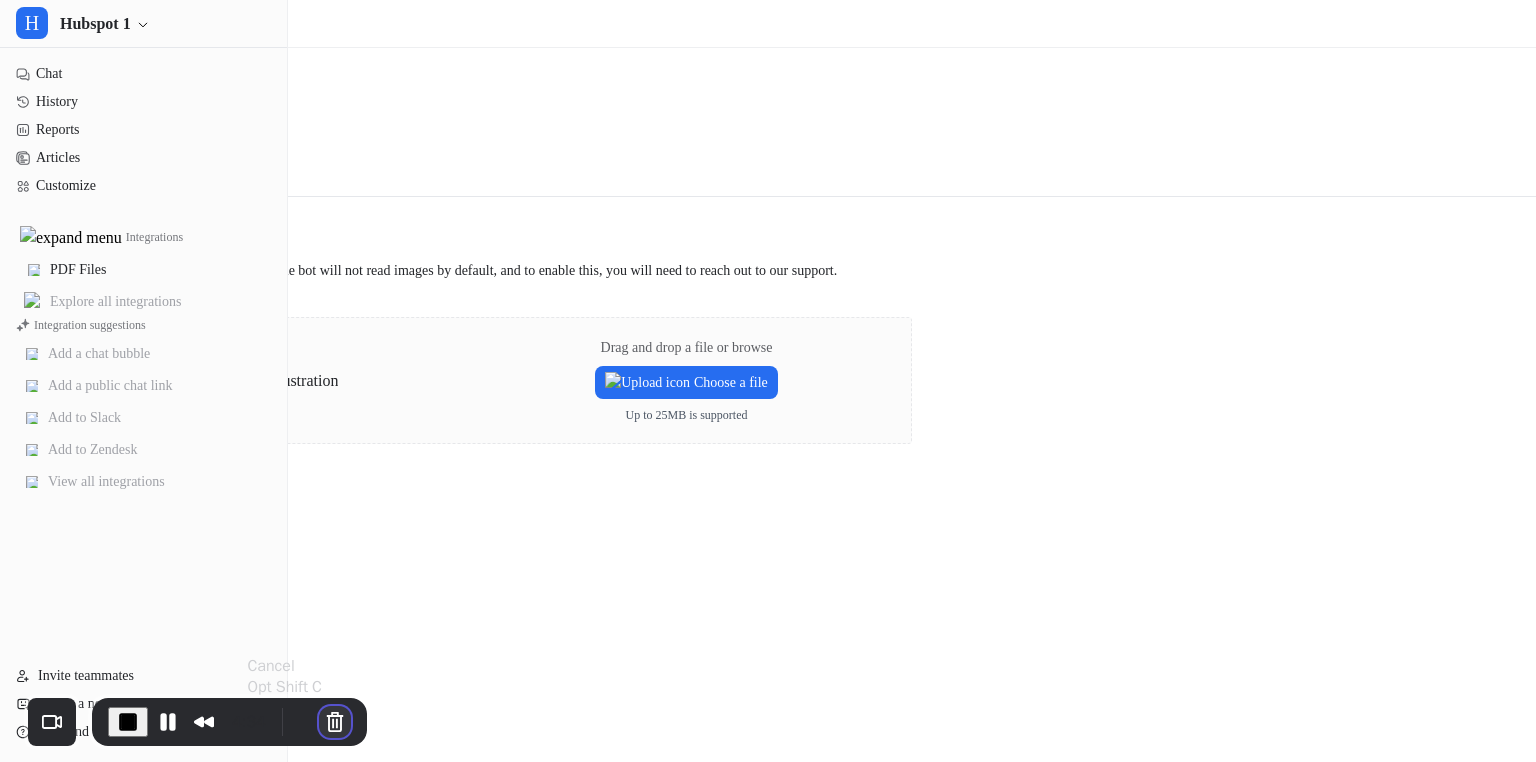 click at bounding box center (335, 722) 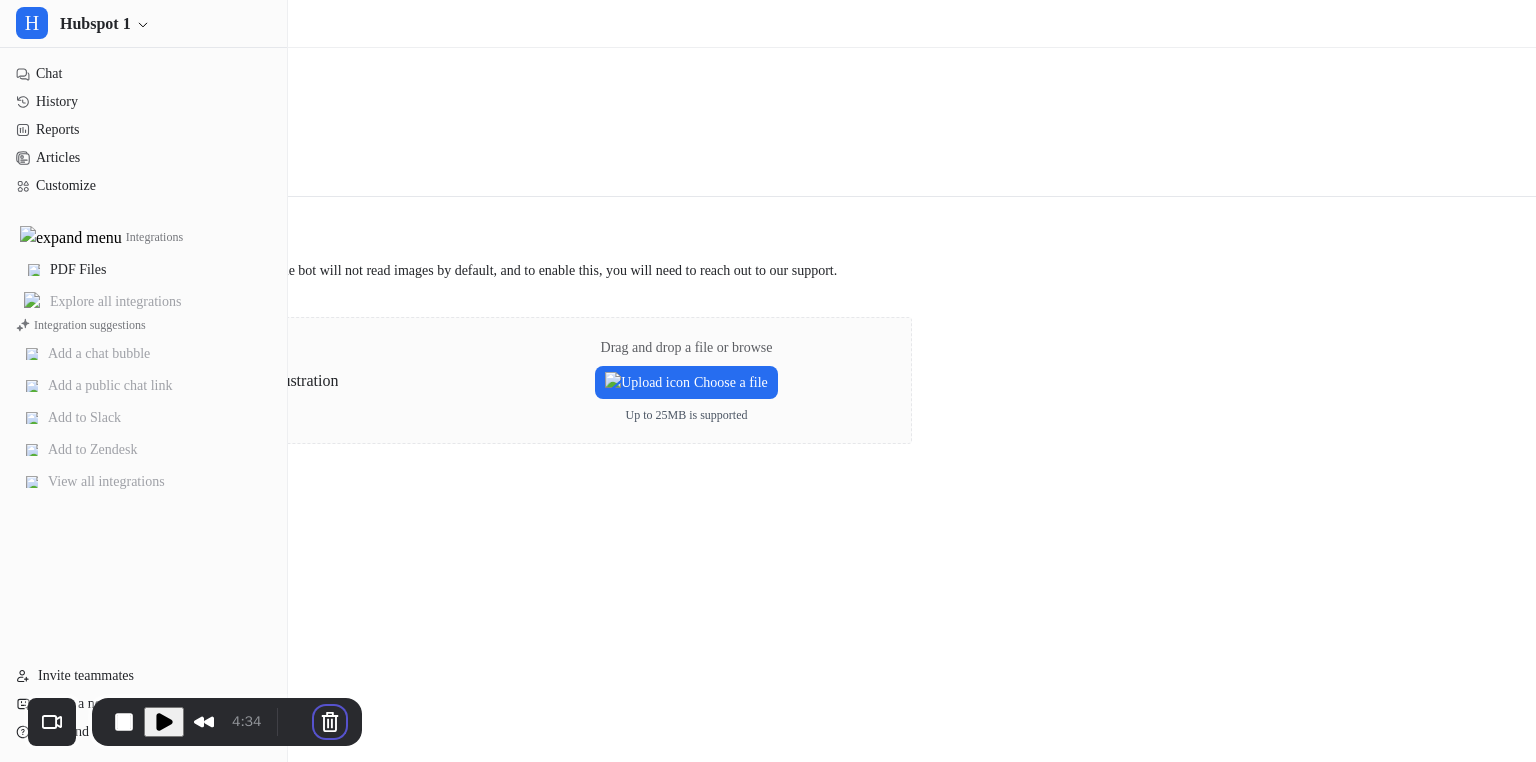 click on "Cancel recording" at bounding box center (599, 931) 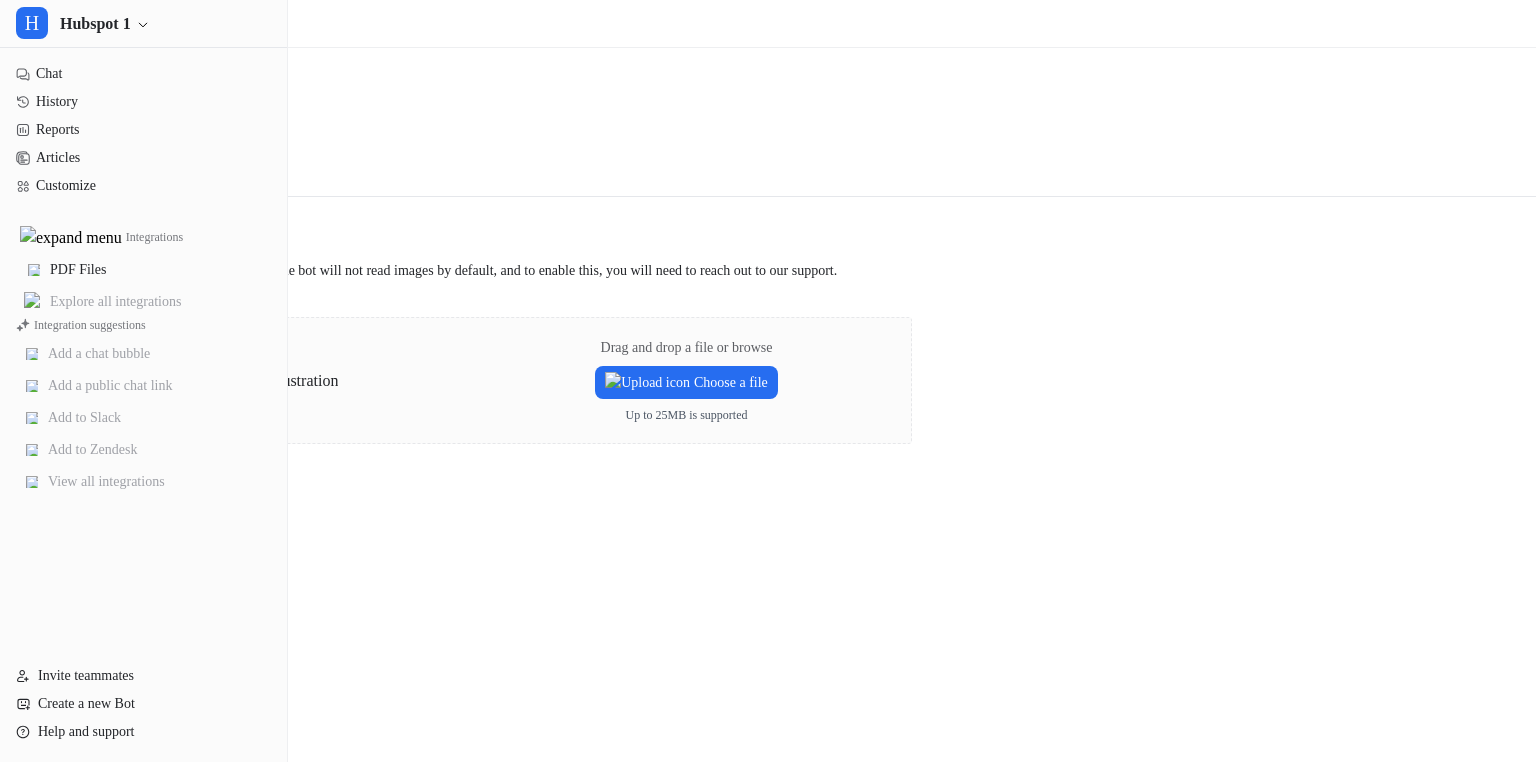 scroll, scrollTop: 0, scrollLeft: 0, axis: both 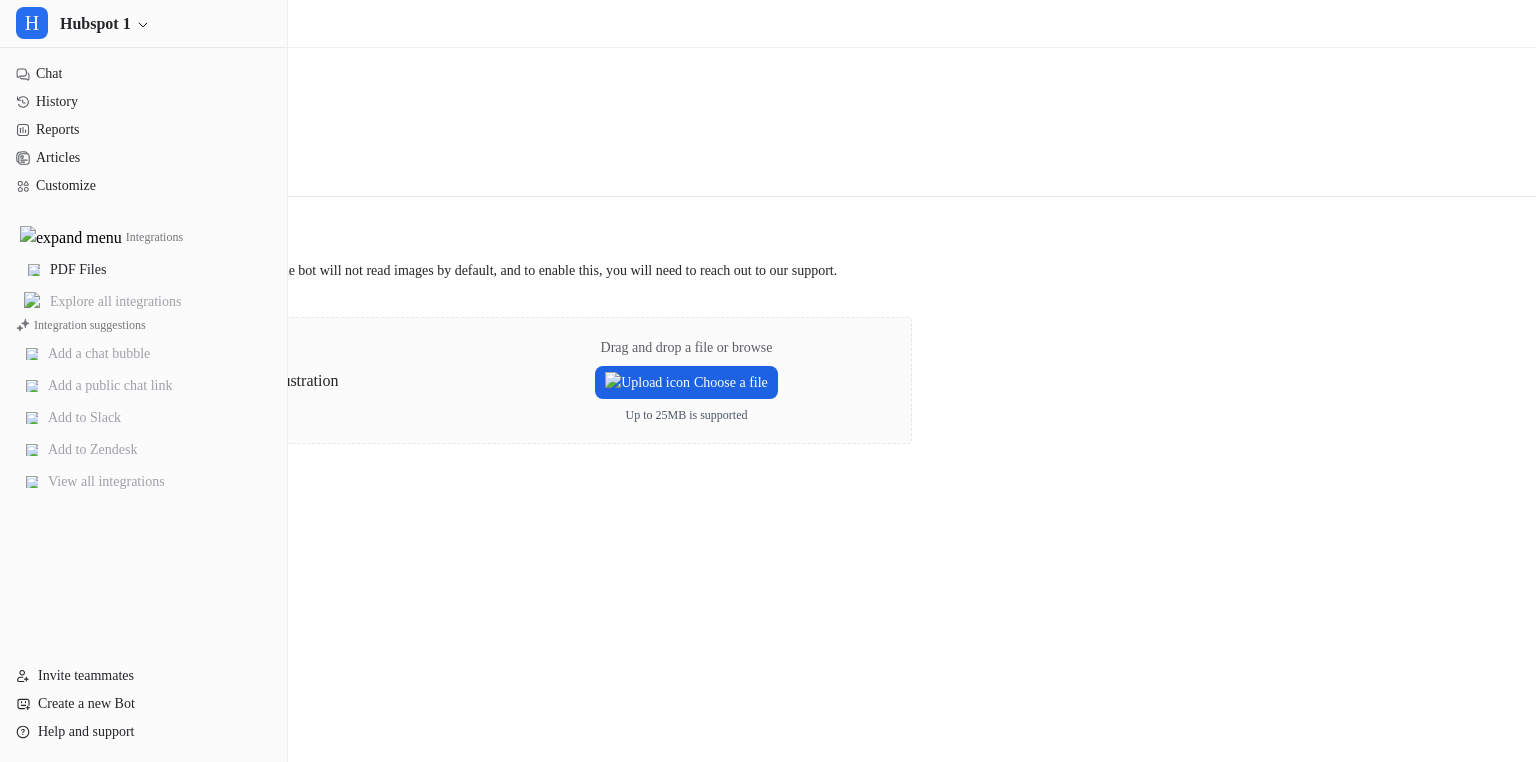 click at bounding box center [647, 382] 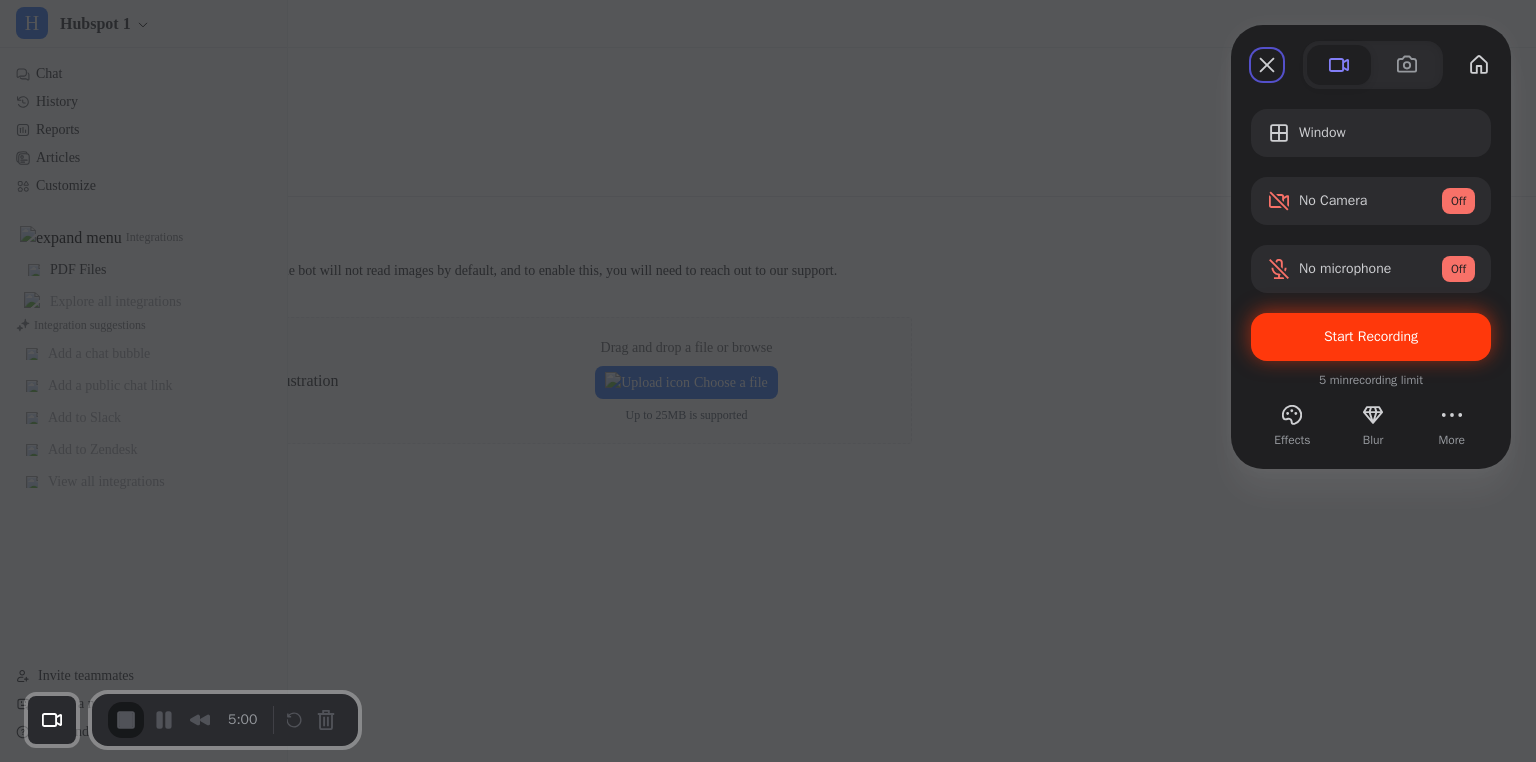 click on "Start Recording" at bounding box center [1371, 336] 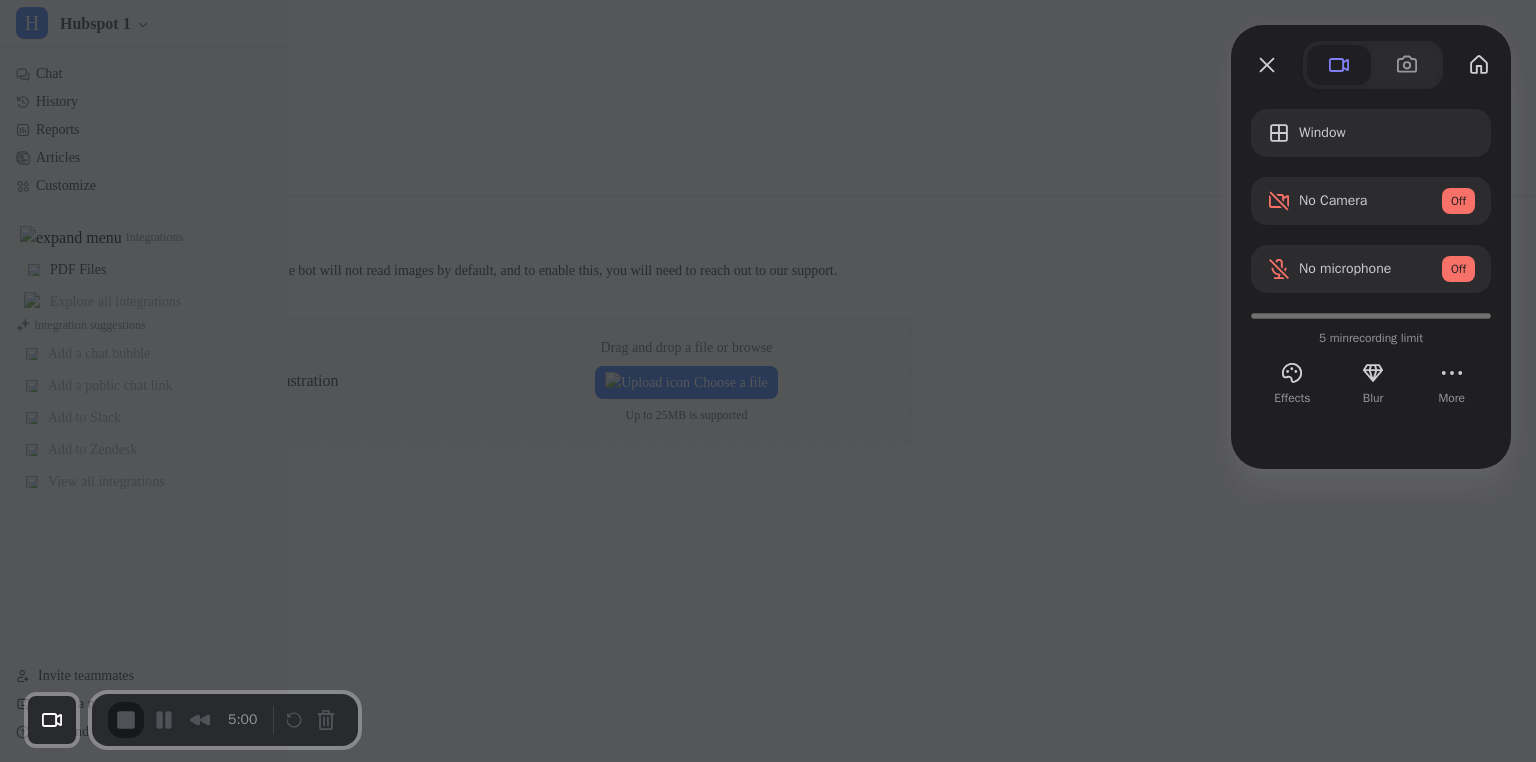 click on "Yes, proceed" at bounding box center [435, 1714] 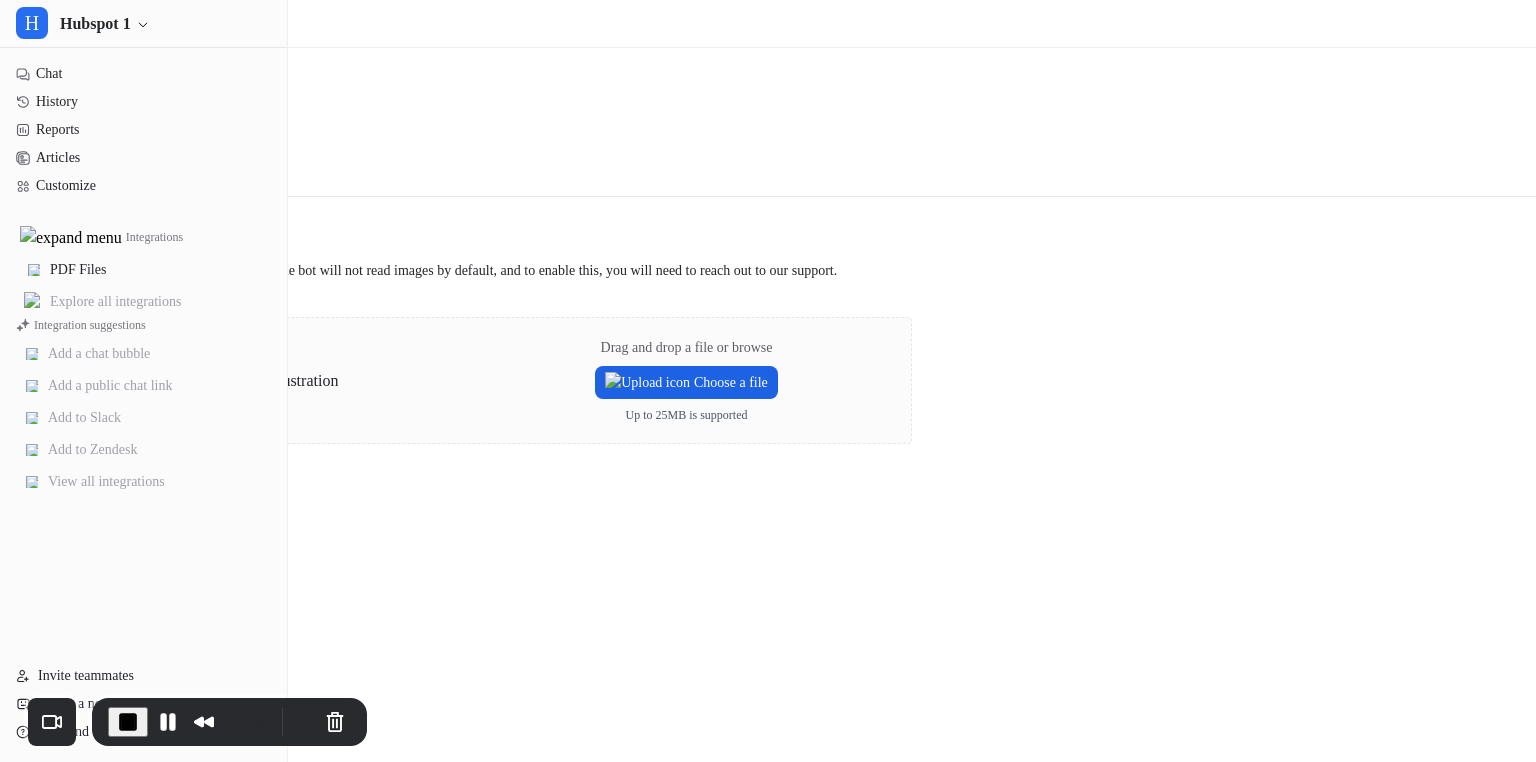 click on "Choose a file" at bounding box center [686, 382] 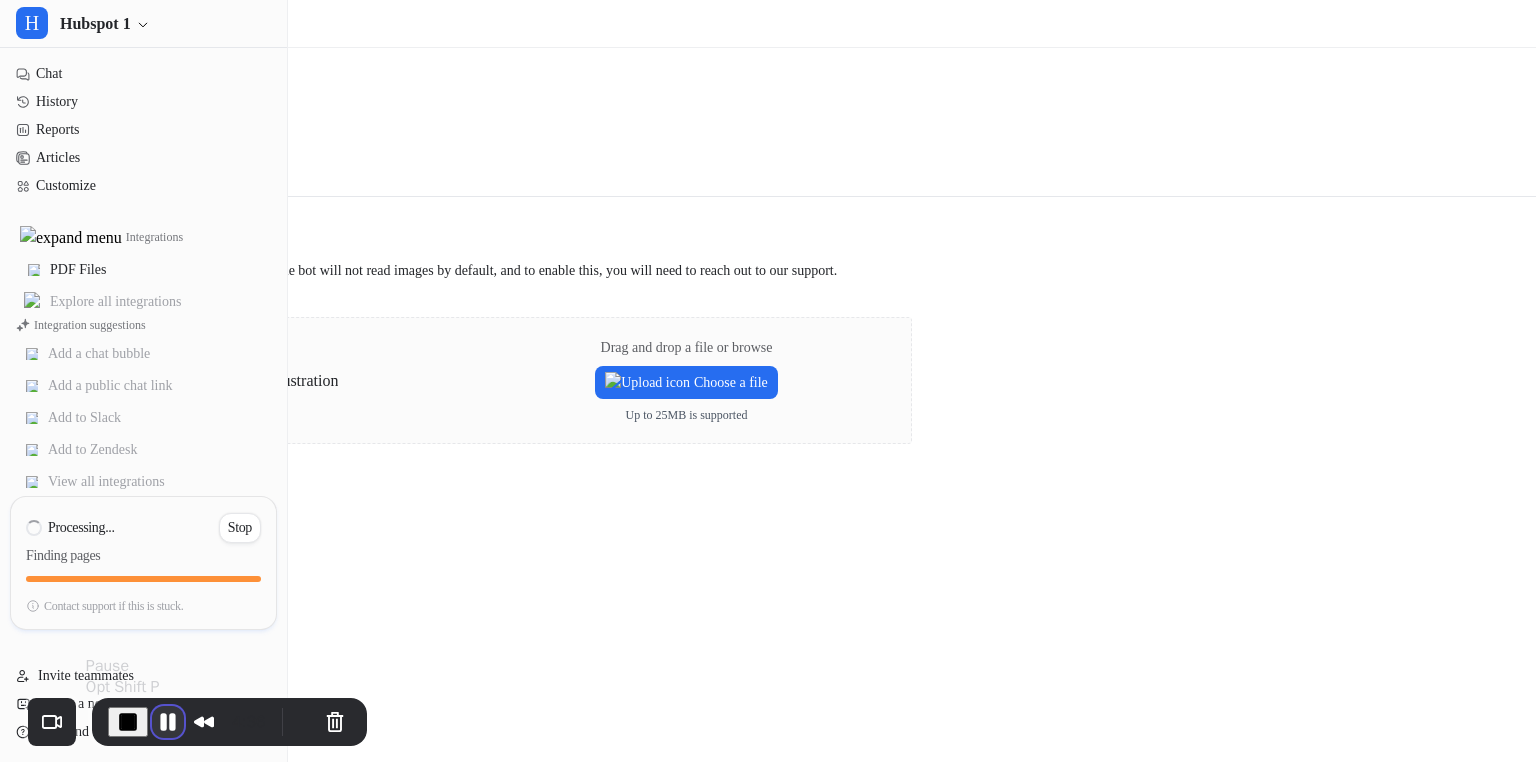 click at bounding box center [168, 722] 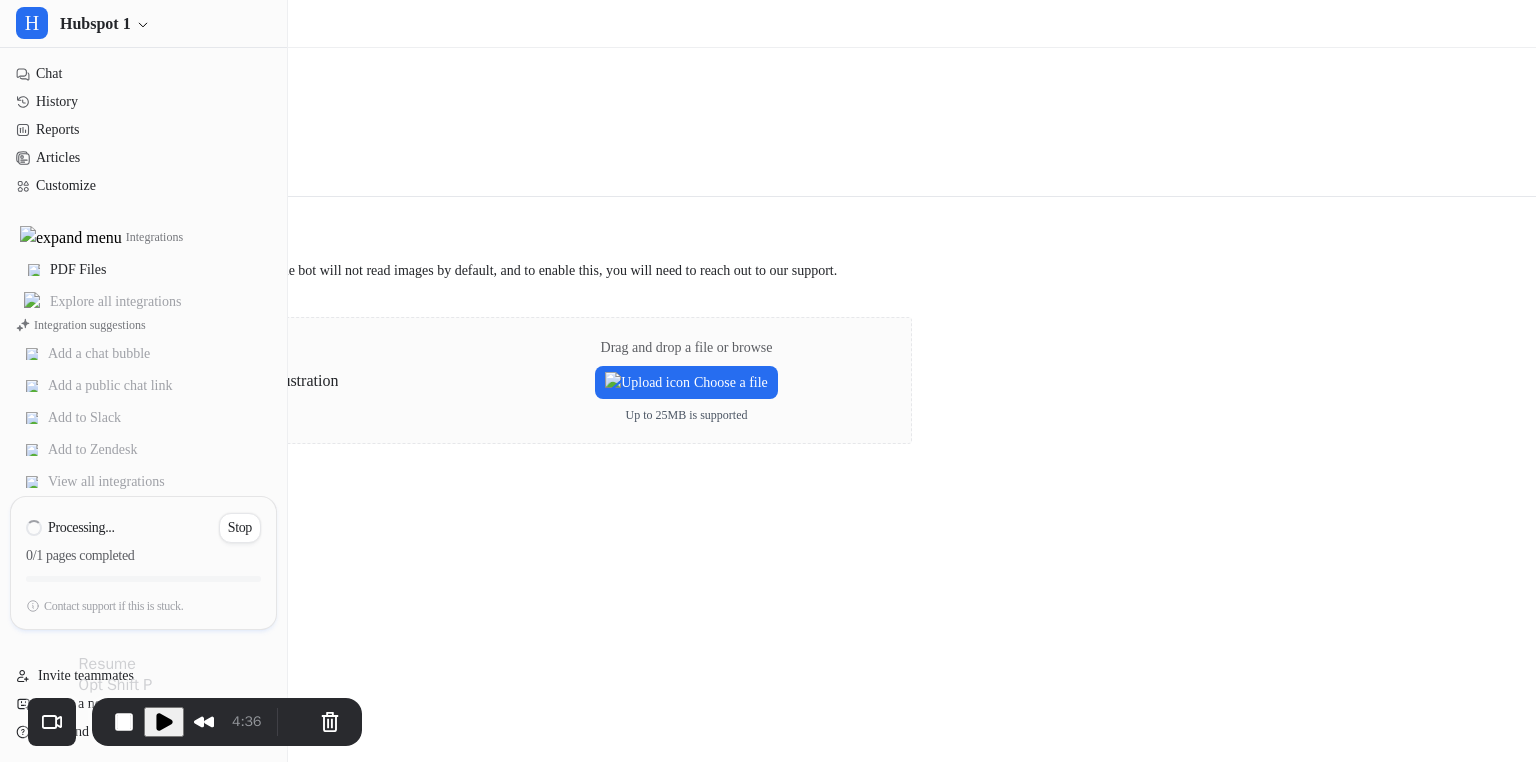 click at bounding box center (164, 722) 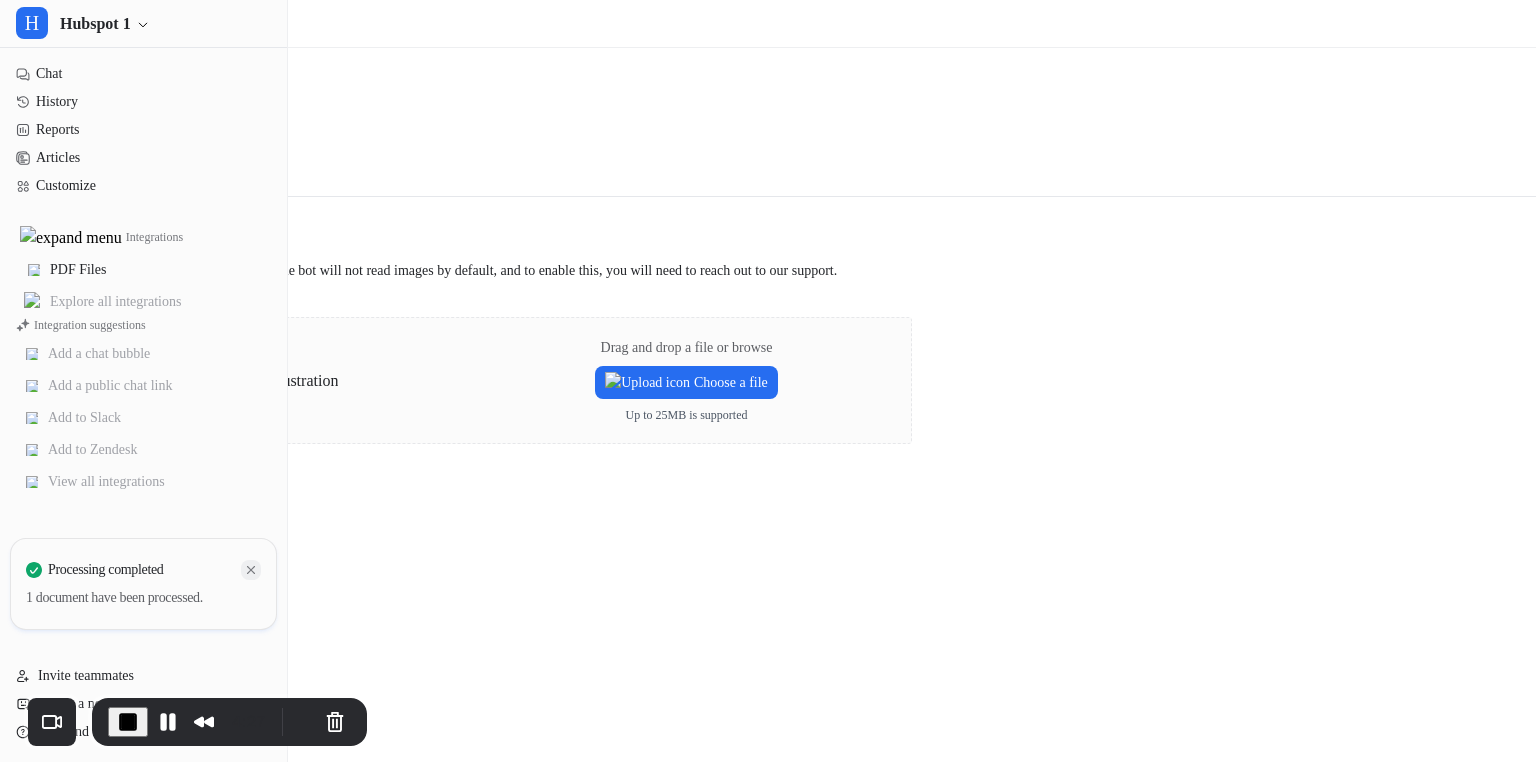 click 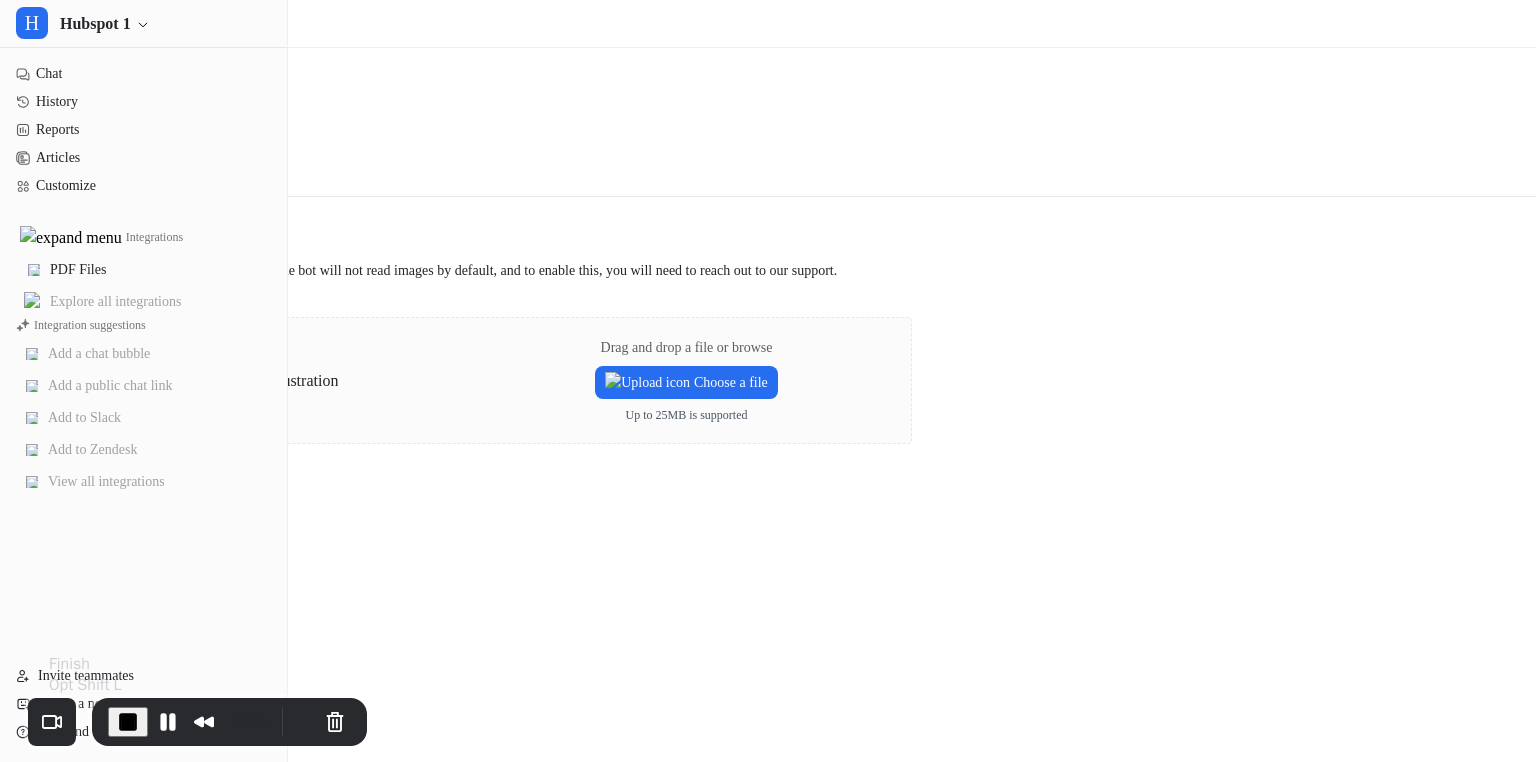 click at bounding box center [128, 722] 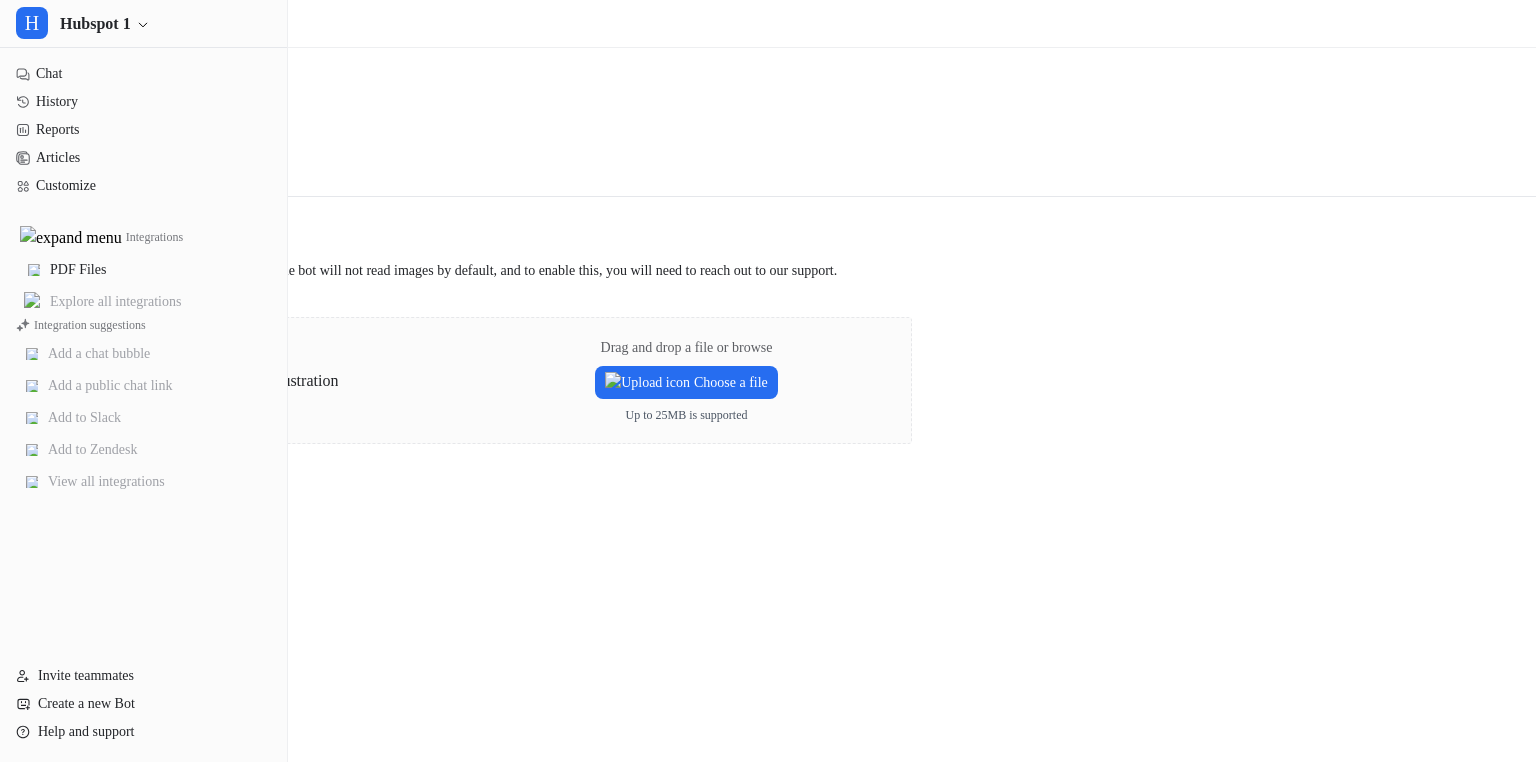 scroll, scrollTop: 0, scrollLeft: 0, axis: both 